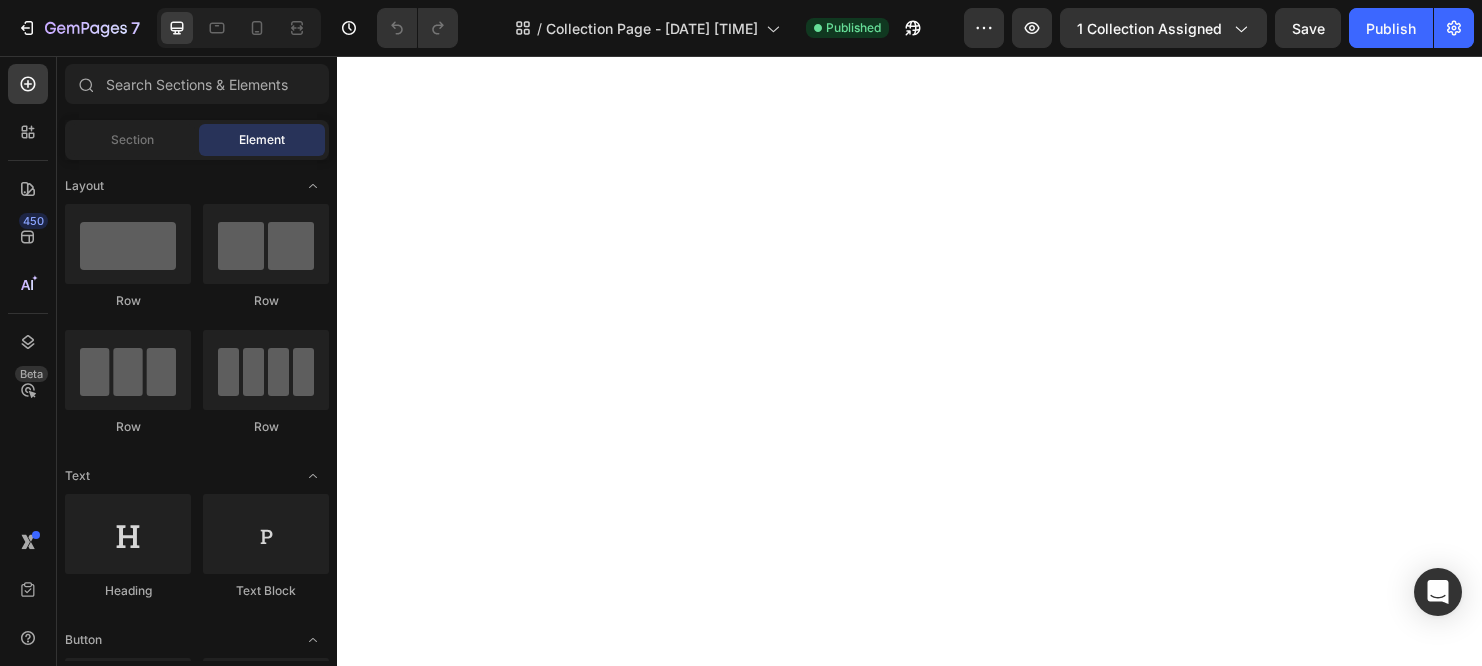 scroll, scrollTop: 0, scrollLeft: 0, axis: both 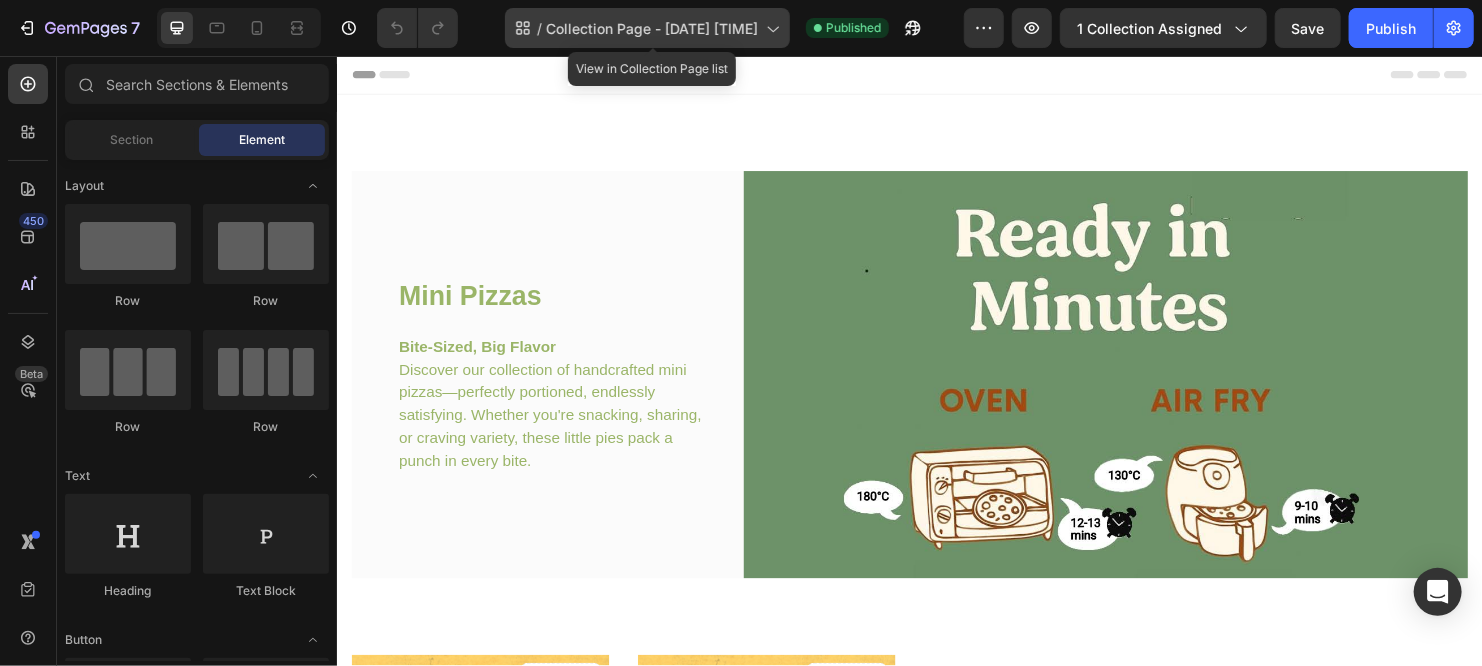 click on "/  Collection Page - Aug 3, 18:37:52" 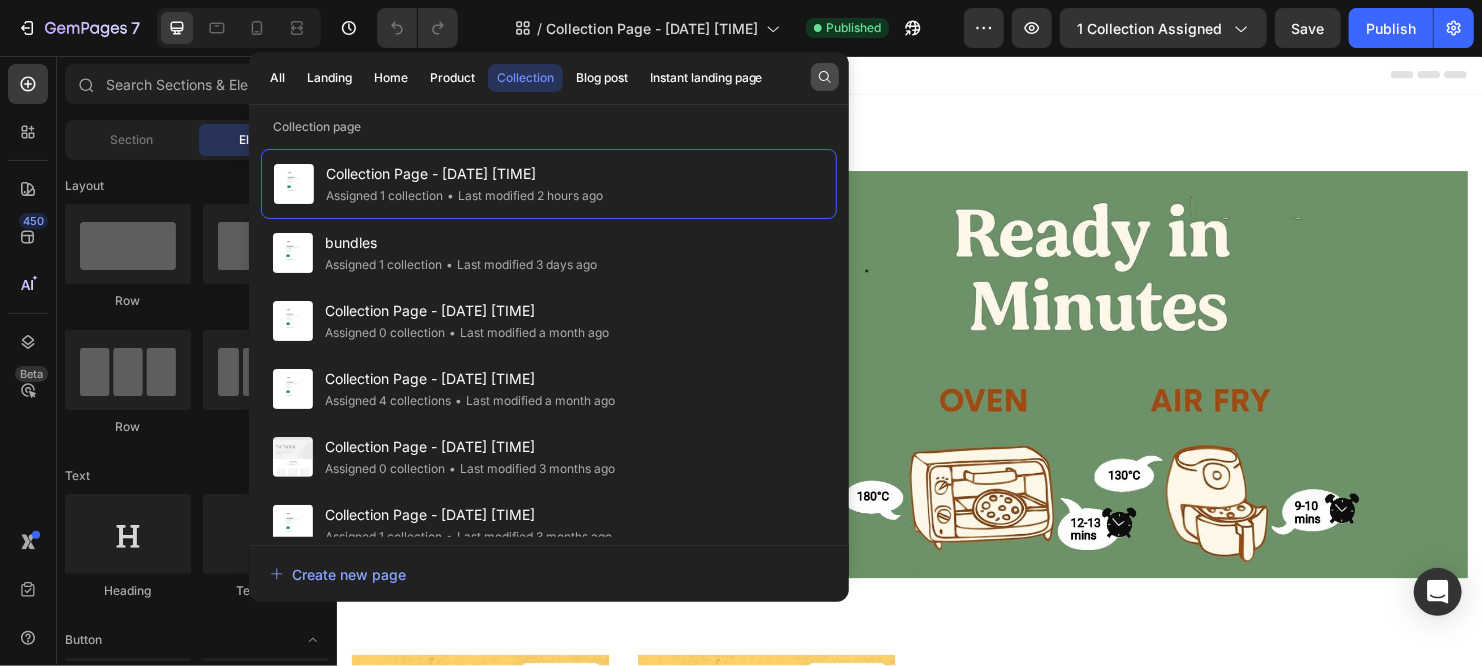 click 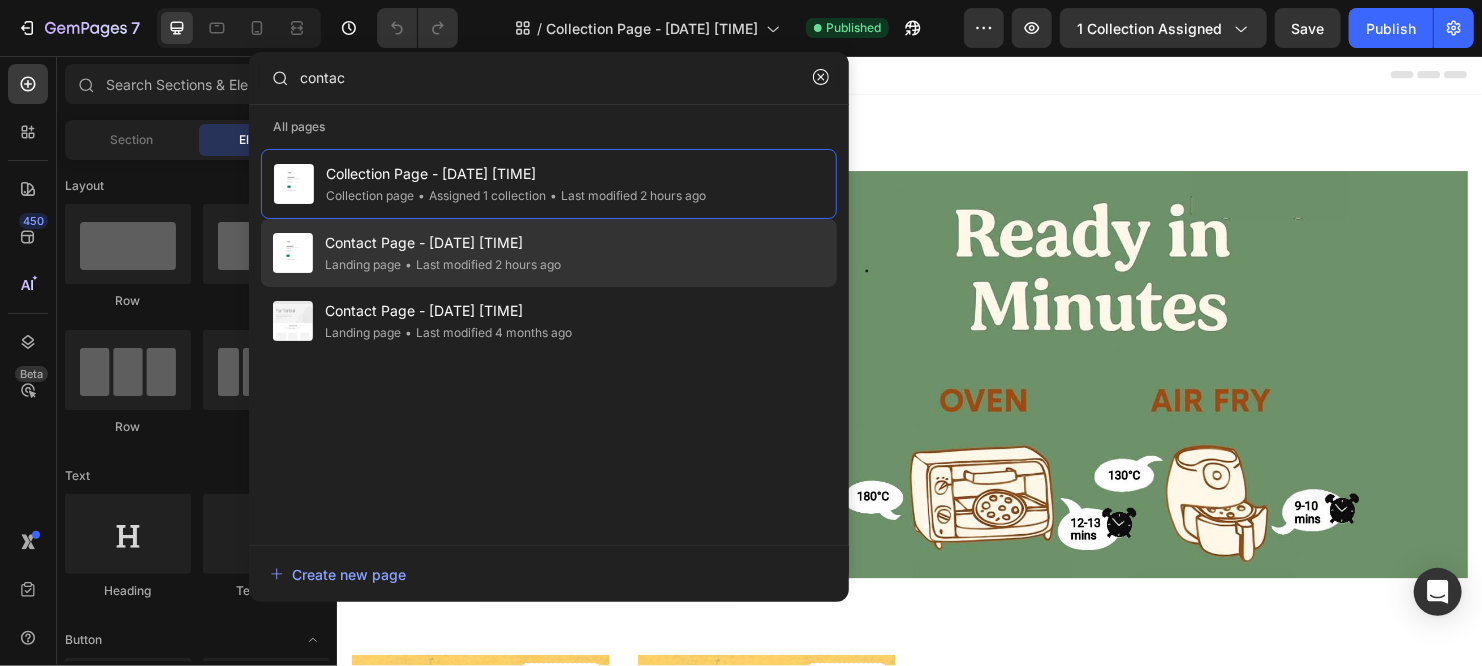 type on "contac" 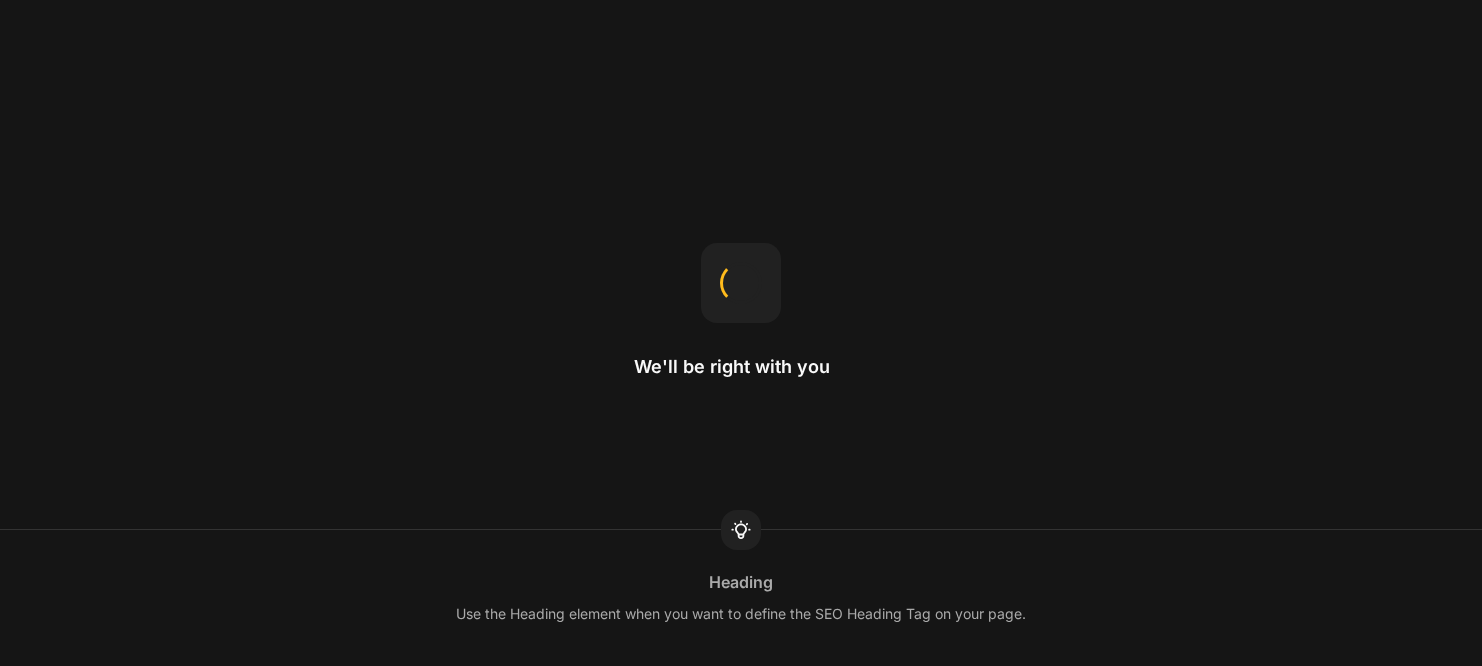 scroll, scrollTop: 0, scrollLeft: 0, axis: both 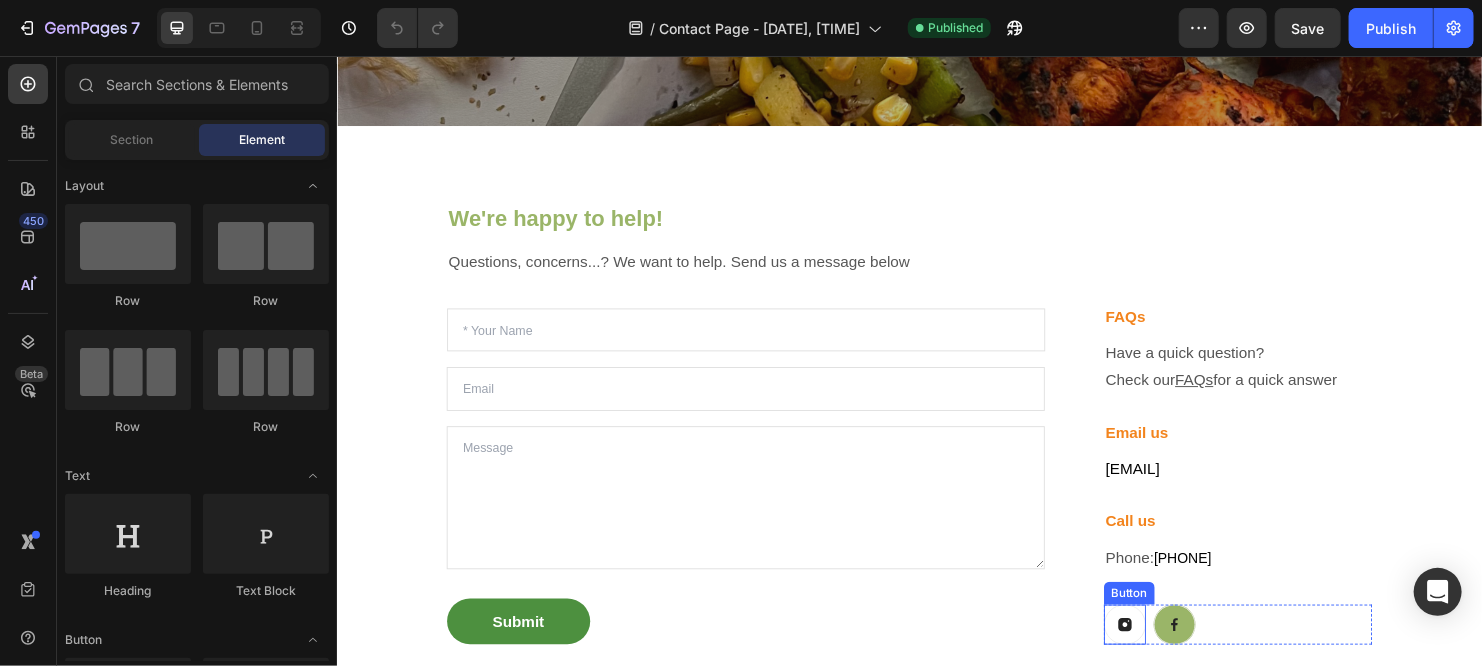 click 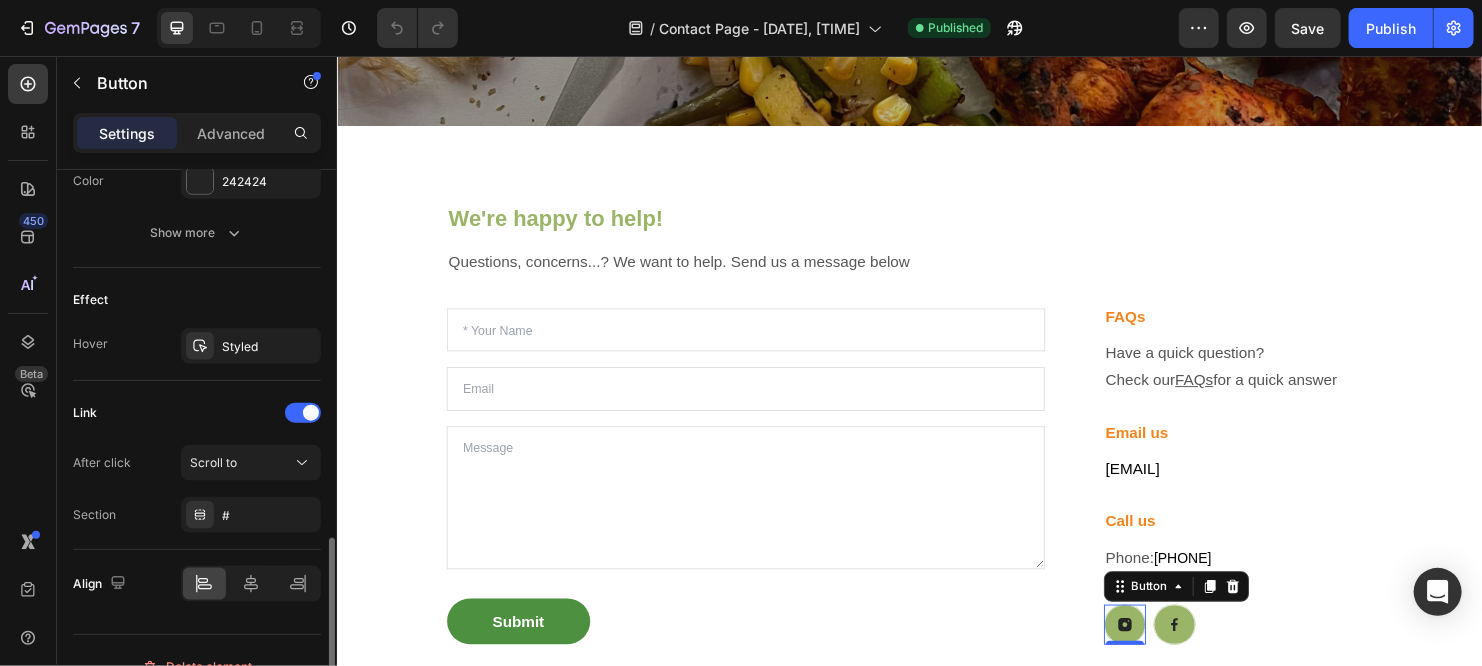 scroll, scrollTop: 1115, scrollLeft: 0, axis: vertical 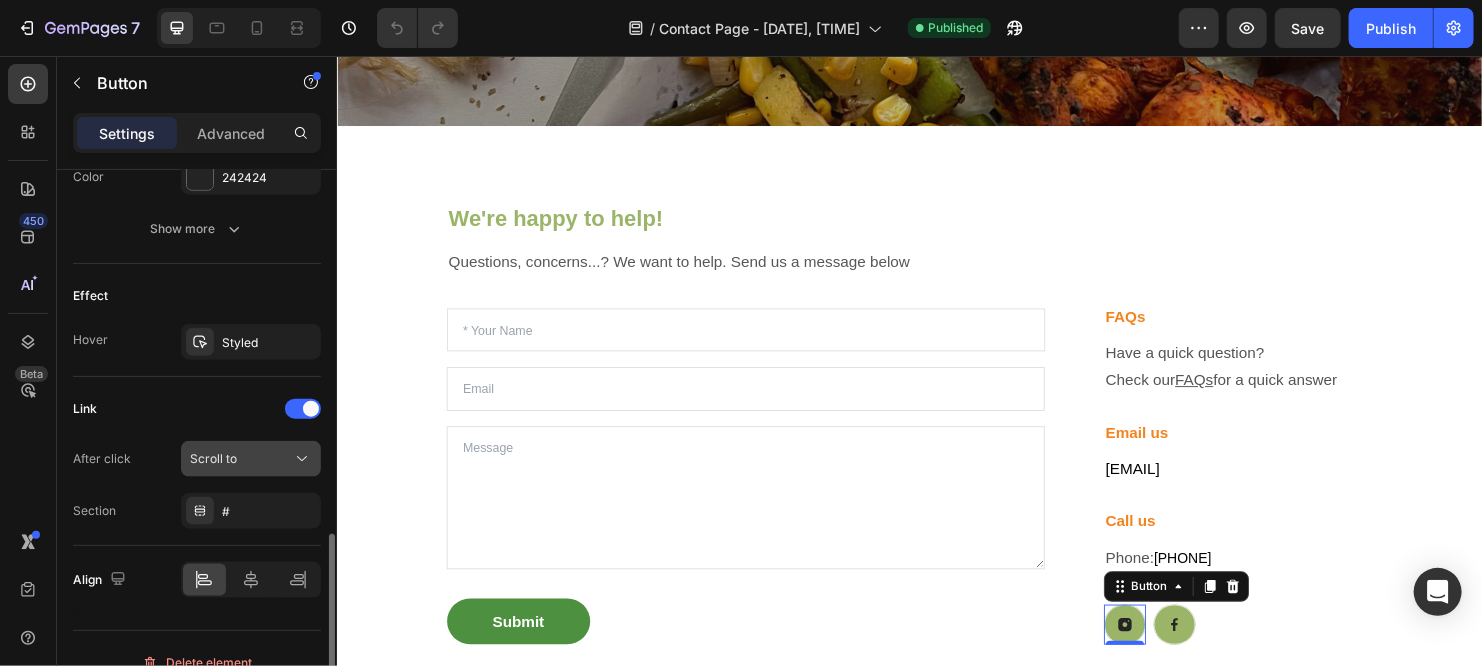 click on "Scroll to" at bounding box center (241, 459) 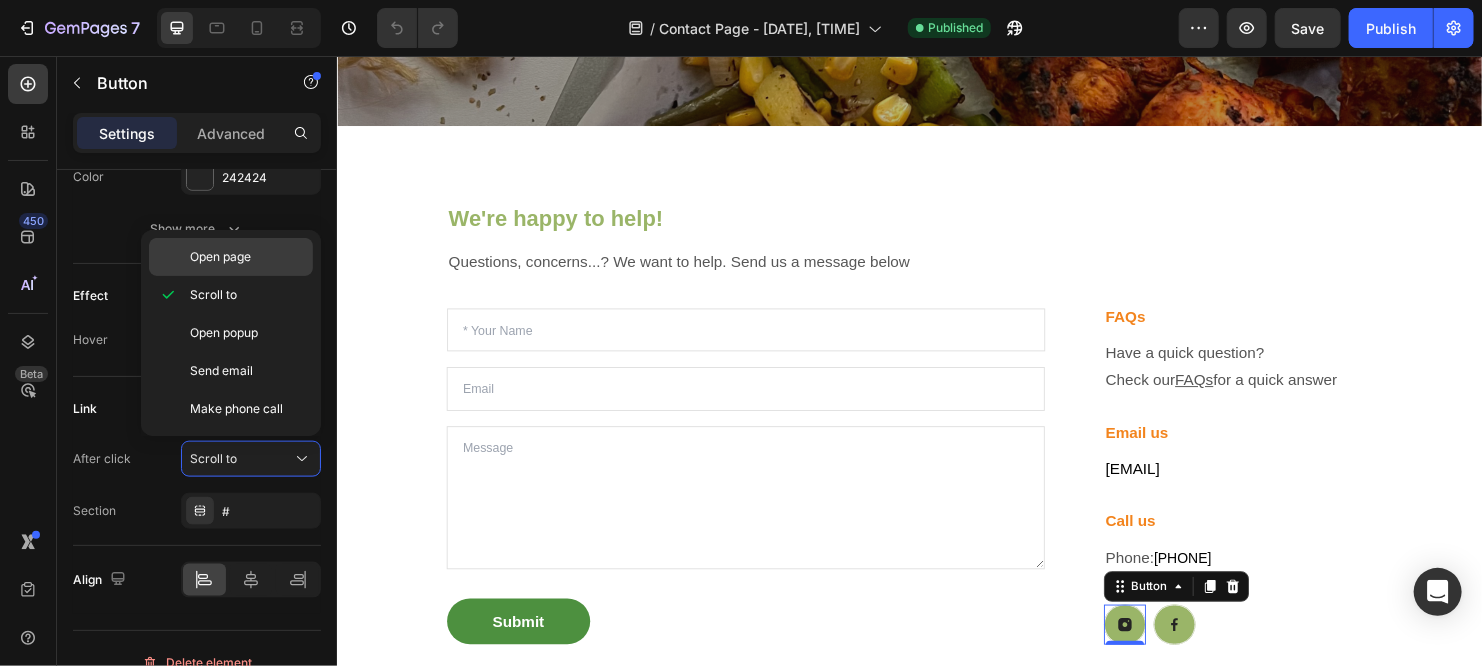 click on "Open page" 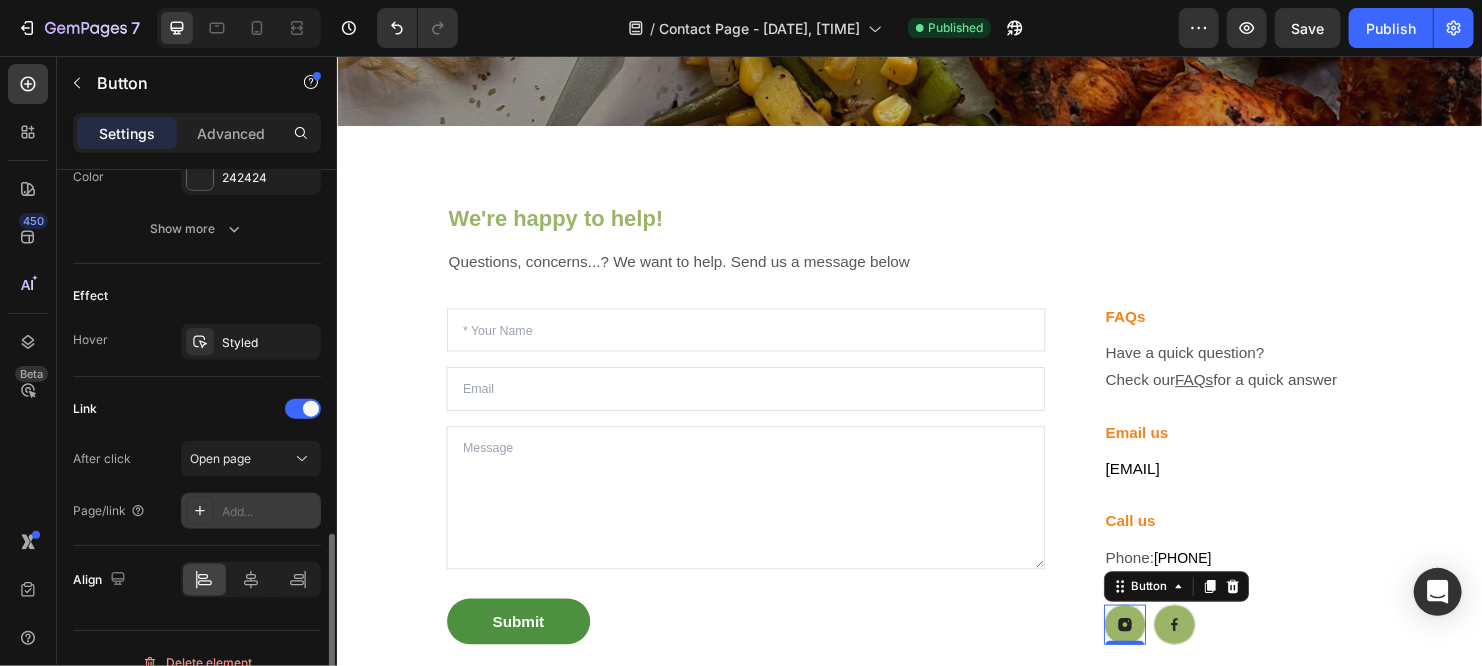 click on "Add..." at bounding box center [269, 512] 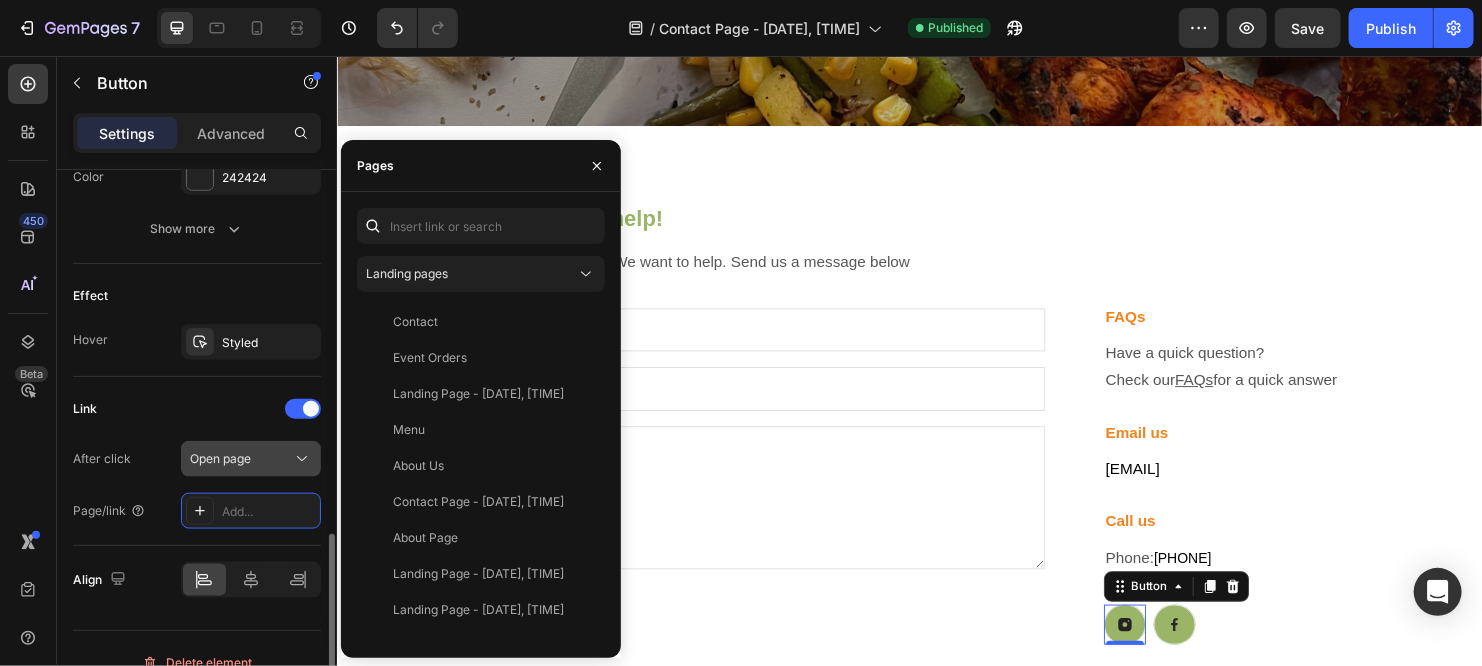 click on "Open page" at bounding box center (241, 459) 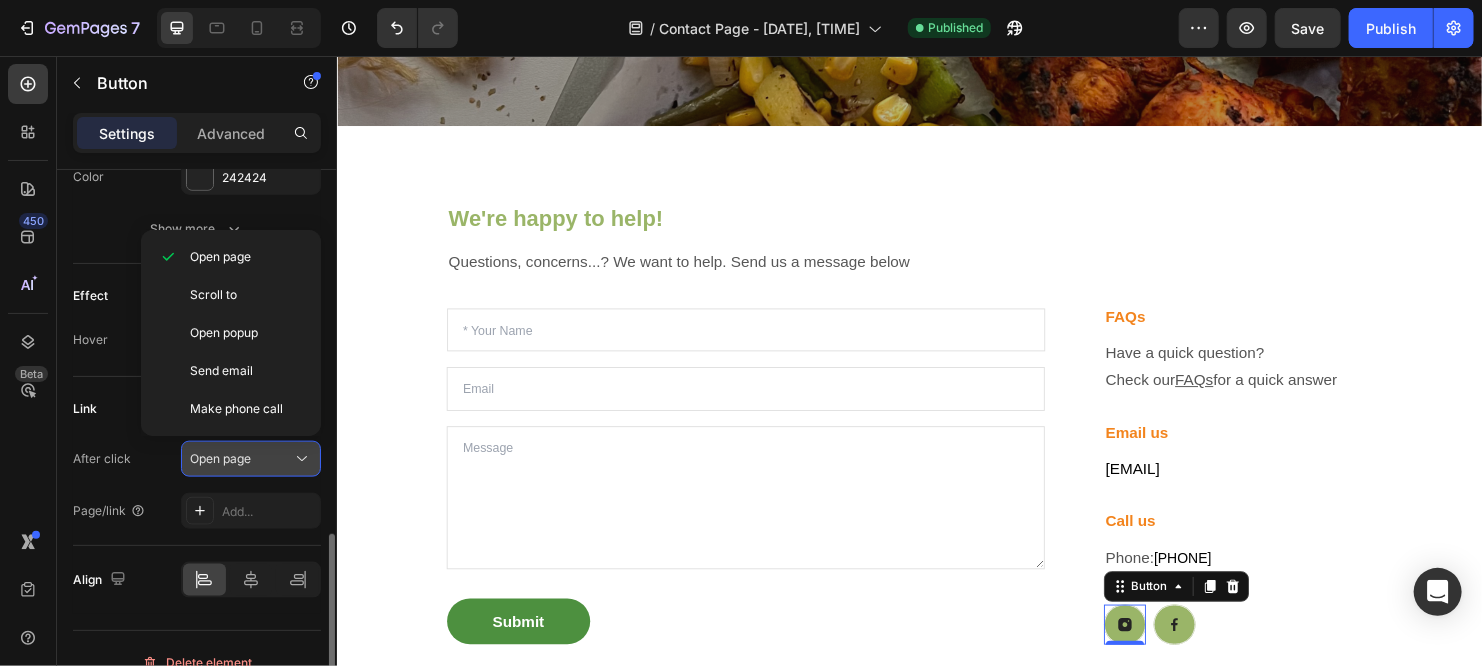 click on "Open page" at bounding box center [241, 459] 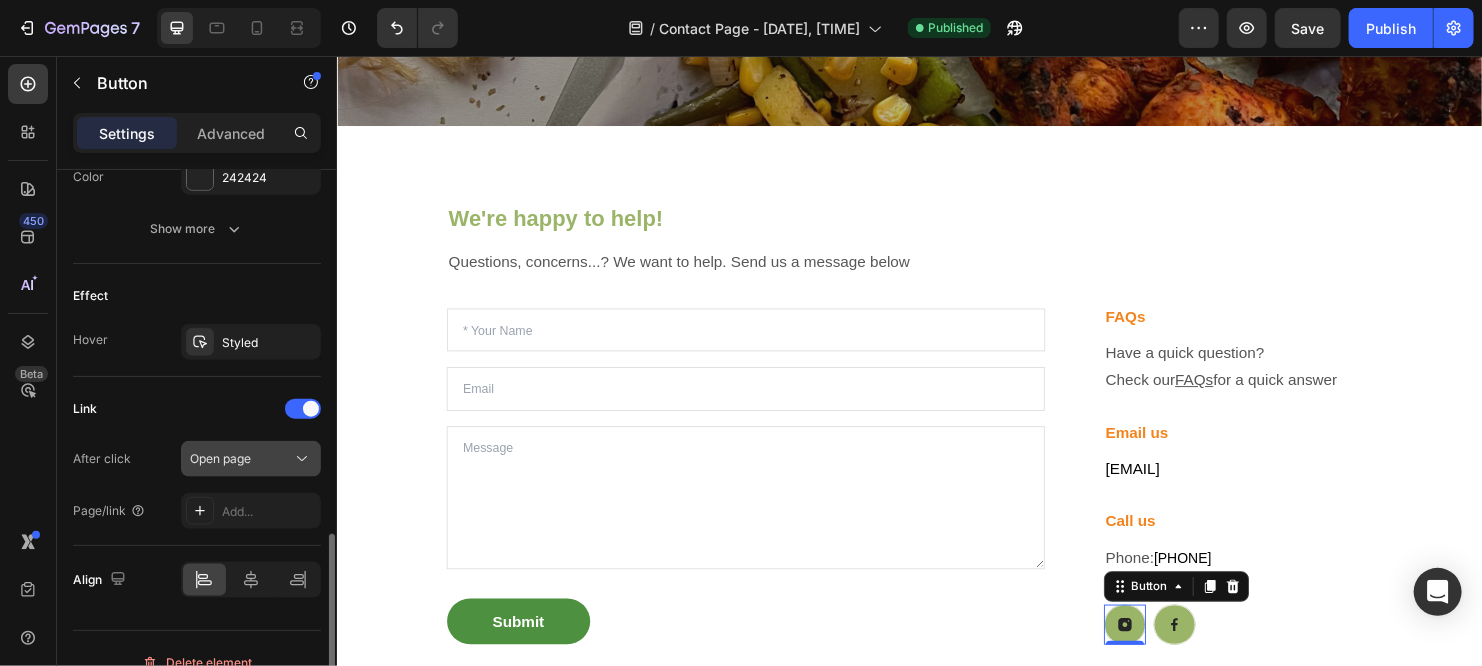 click on "Open page" at bounding box center (241, 459) 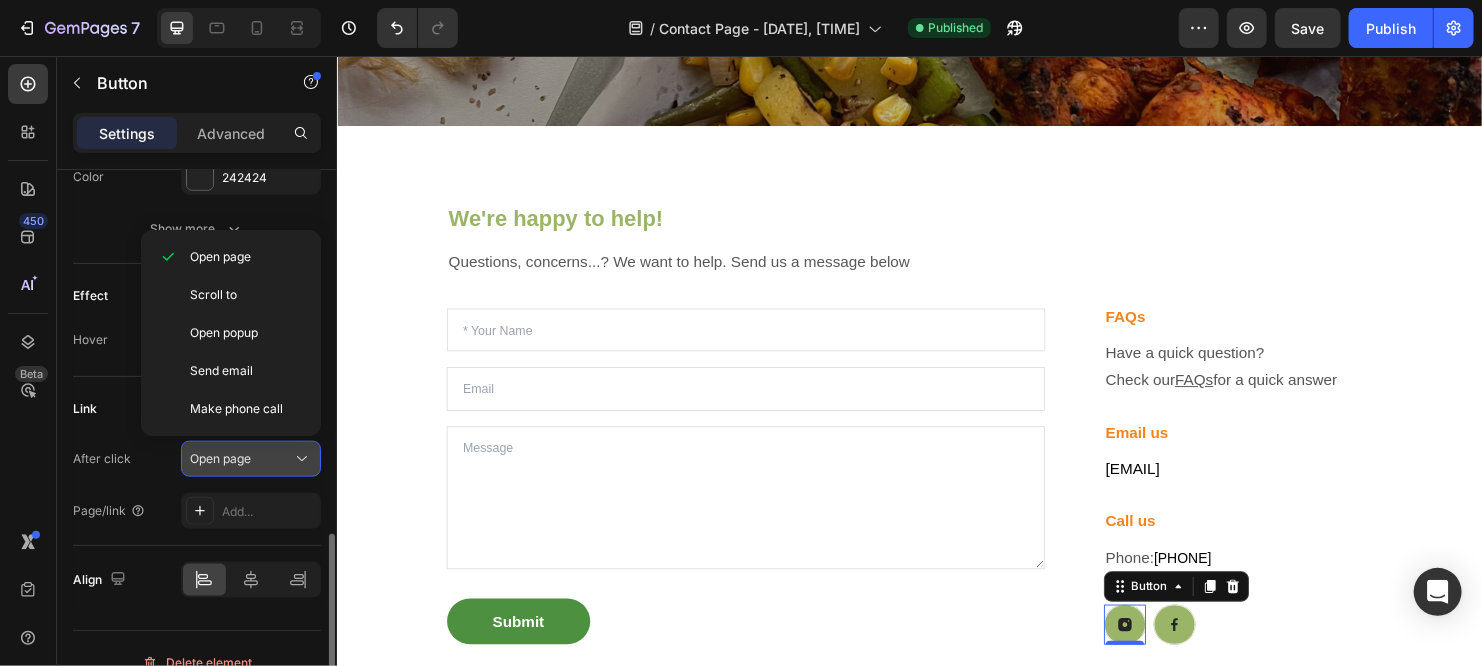 click on "Open page" at bounding box center [220, 458] 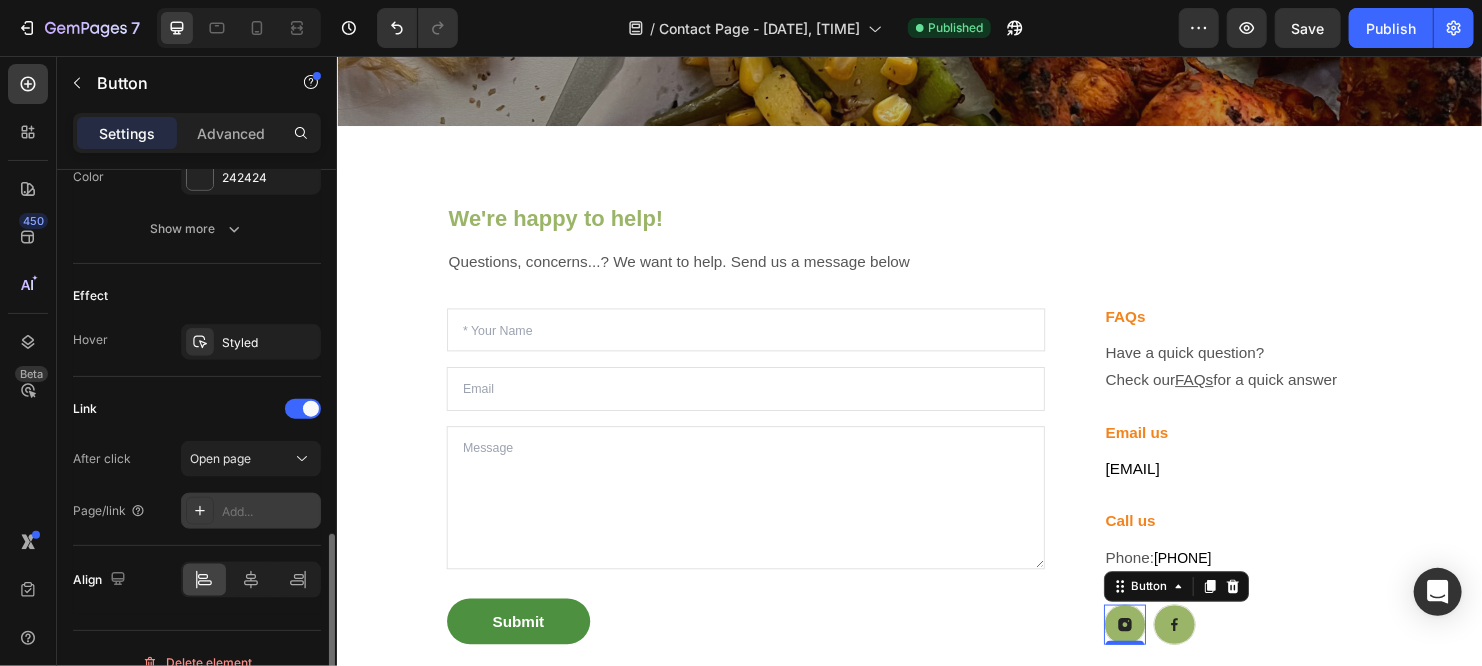click on "Add..." at bounding box center [269, 512] 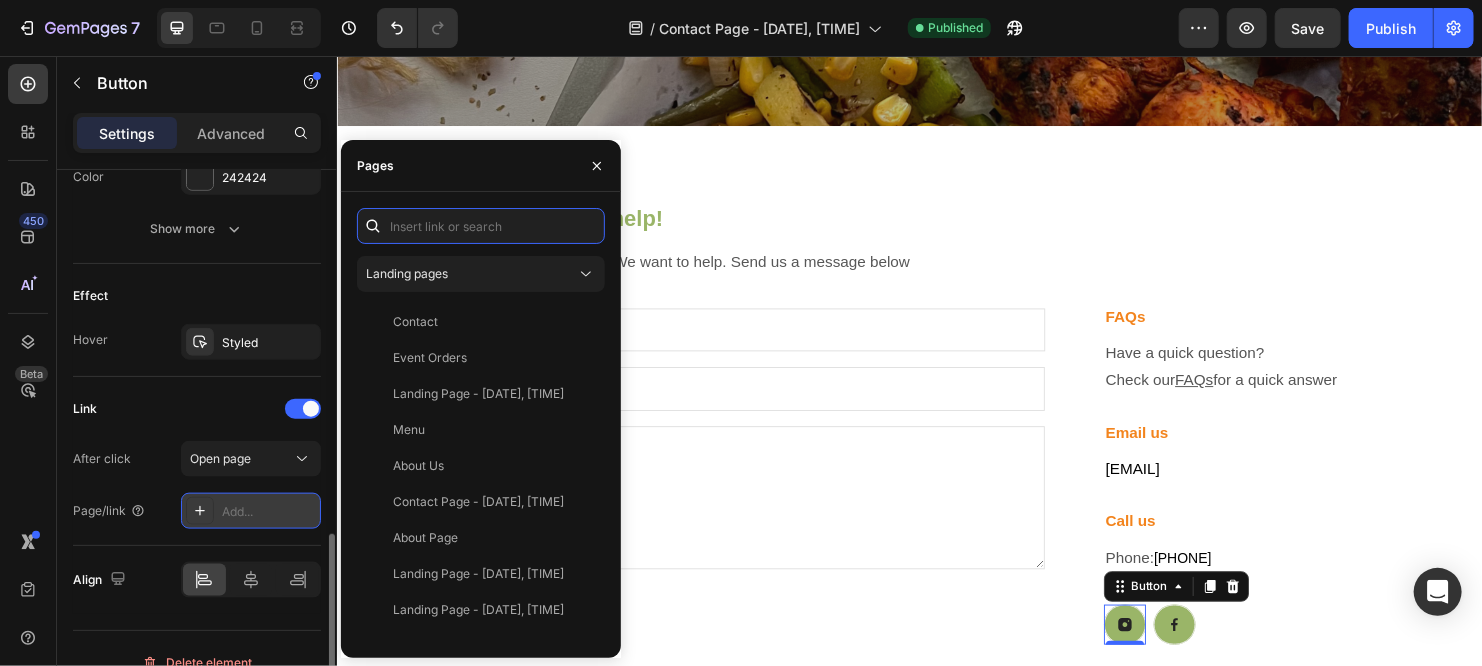 paste on "https://www.[WEBSITE]/[USERNAME]" 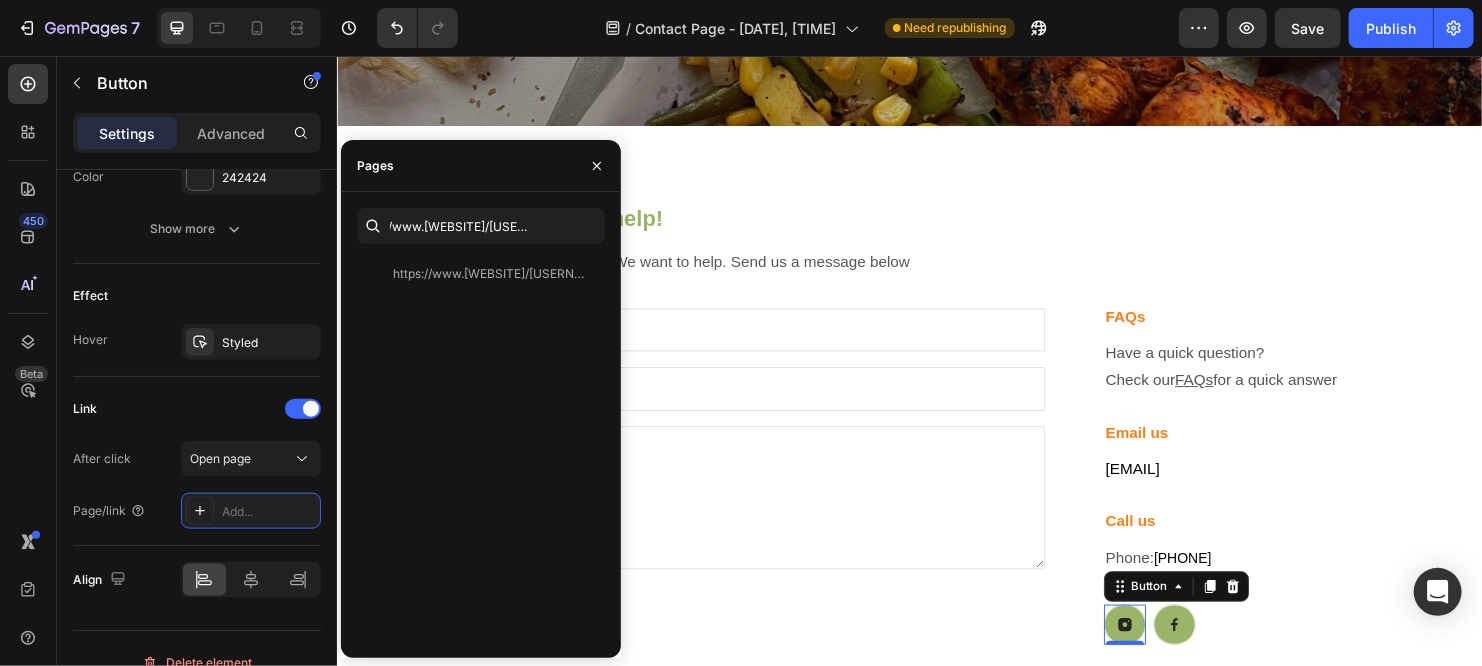 scroll, scrollTop: 0, scrollLeft: 0, axis: both 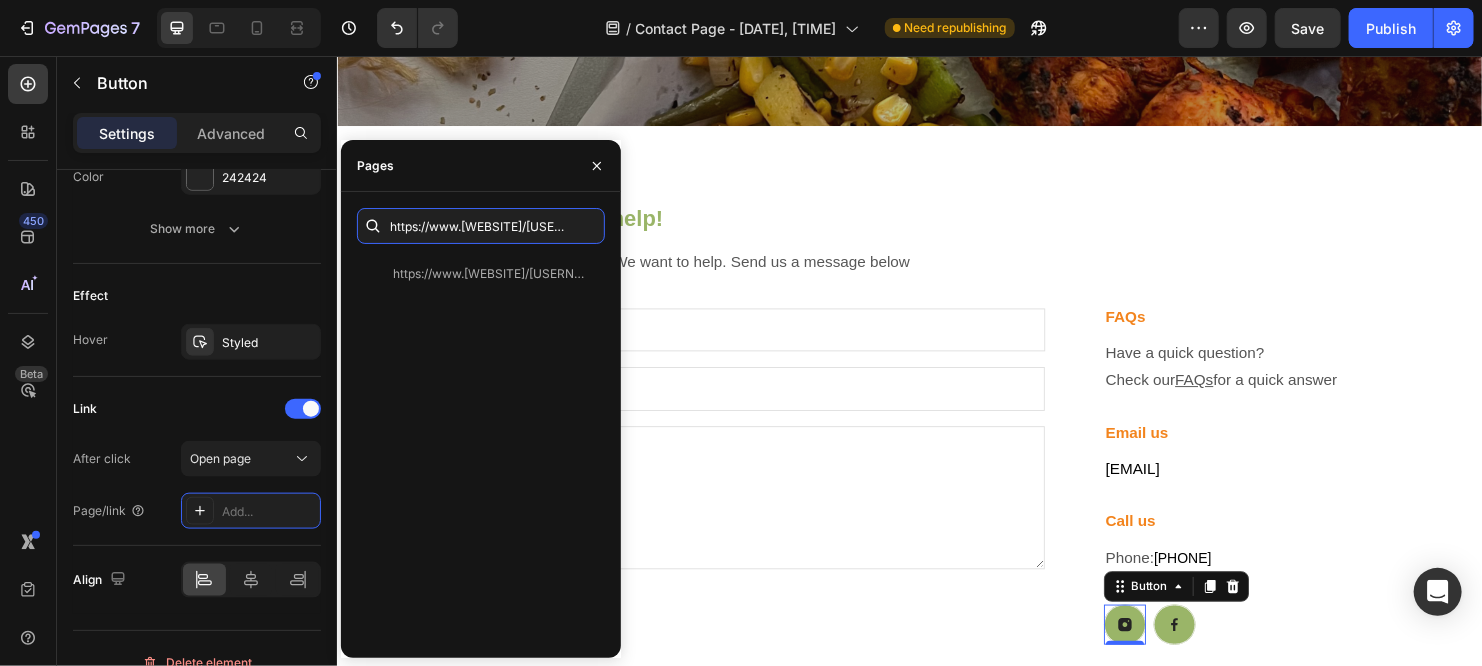 paste on "https://www.[WEBSITE]/[USERNAME]" 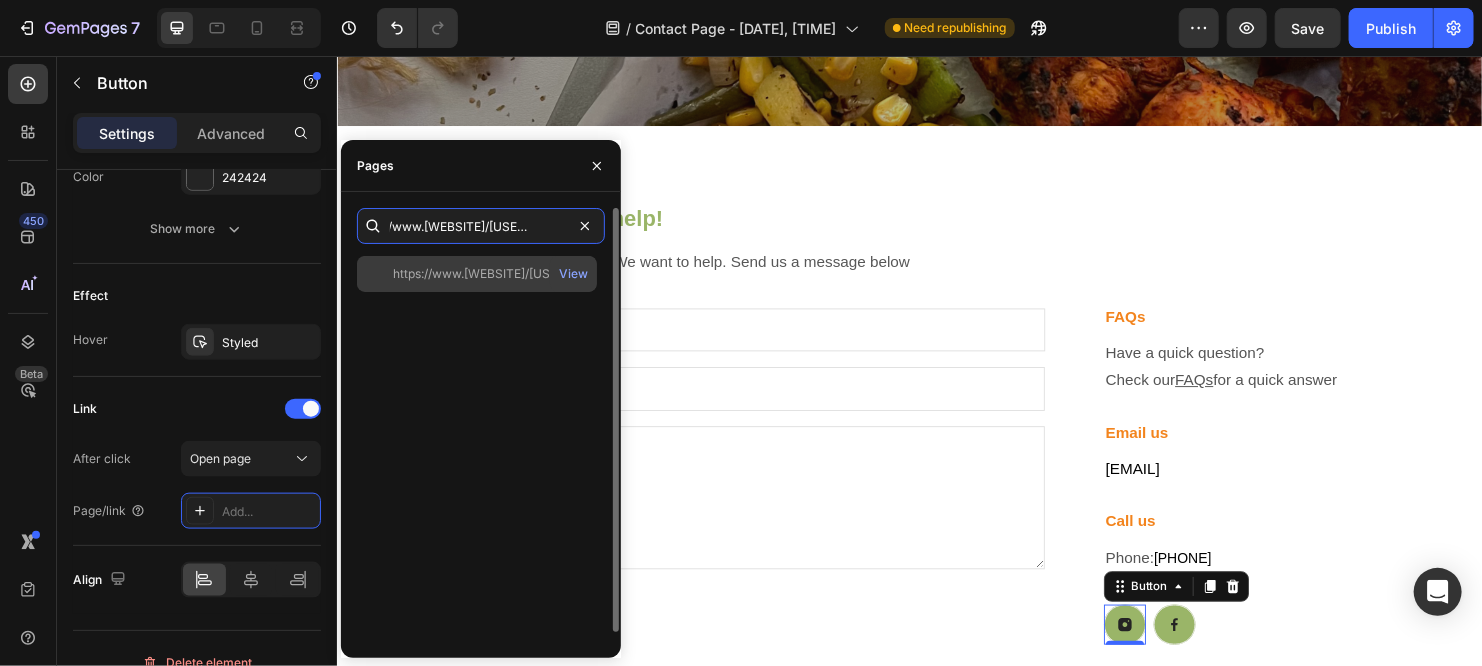 type on "https://www.[WEBSITE]/[USERNAME]" 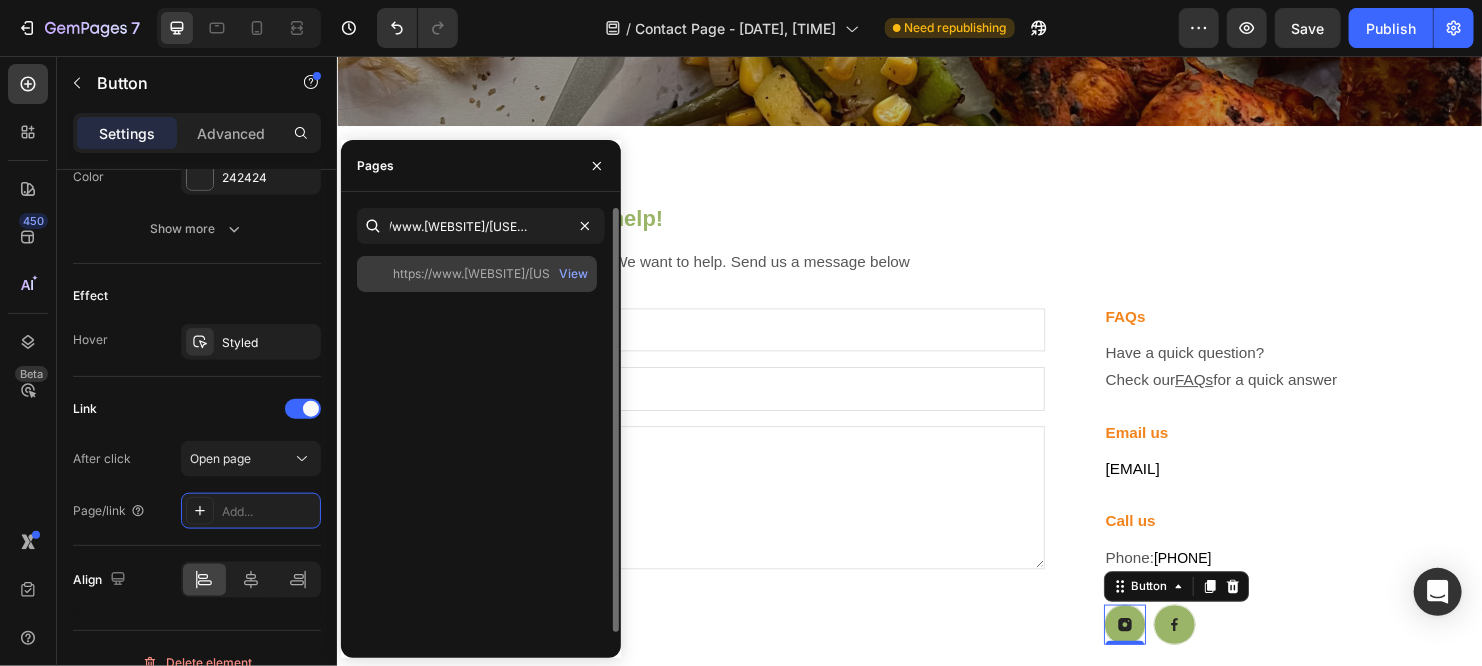 click on "https://www.[WEBSITE]/[USERNAME]" 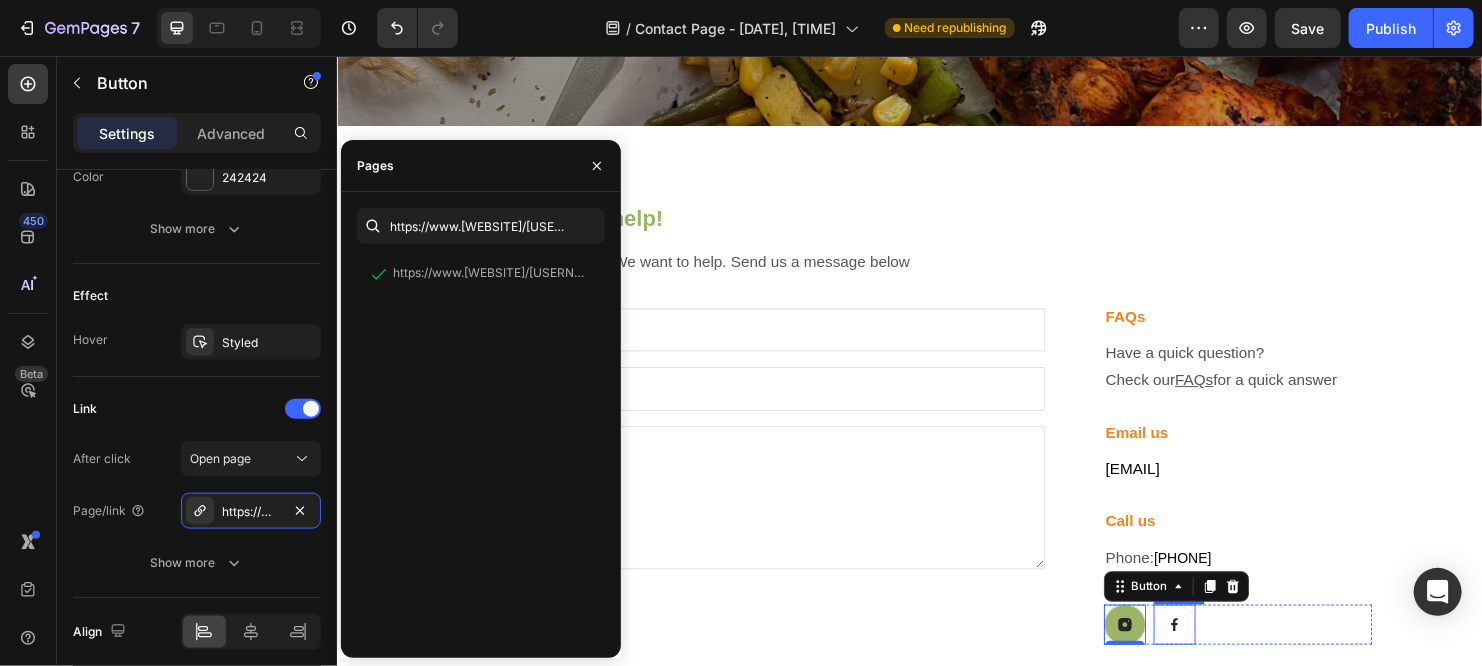 click 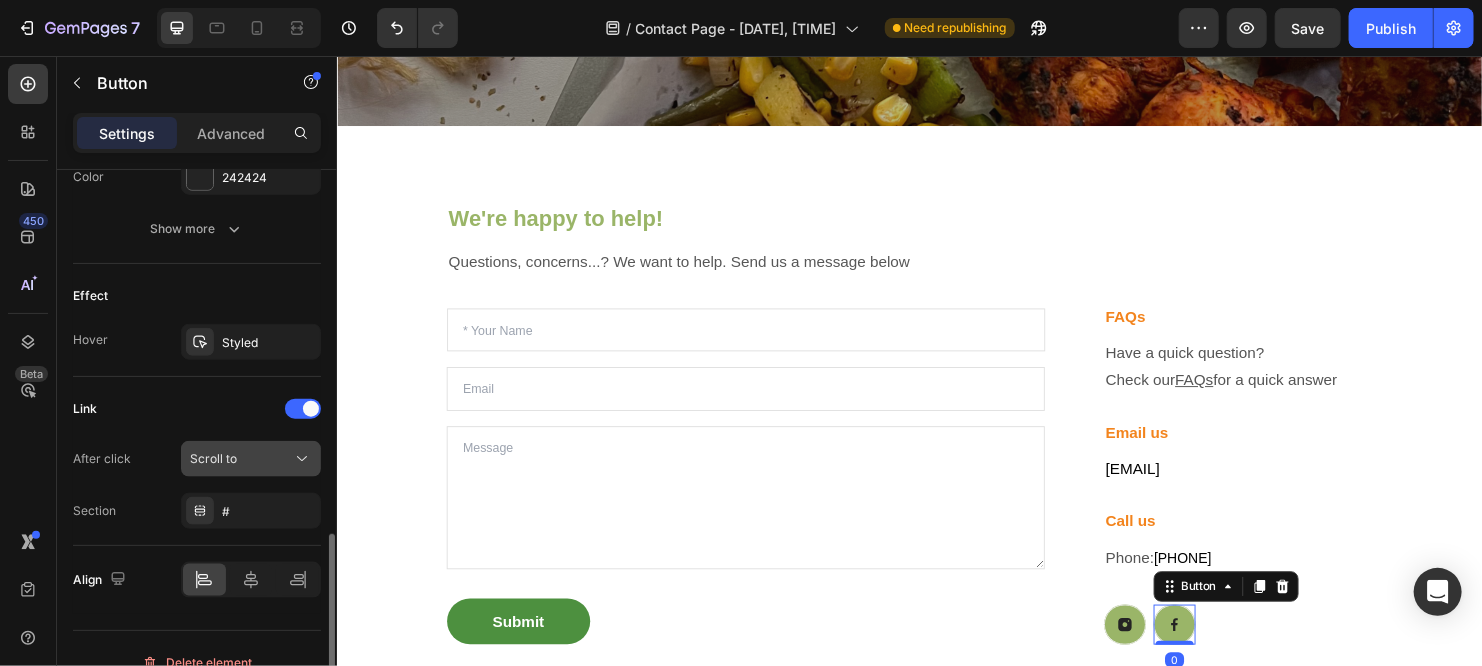 click on "Scroll to" at bounding box center [241, 459] 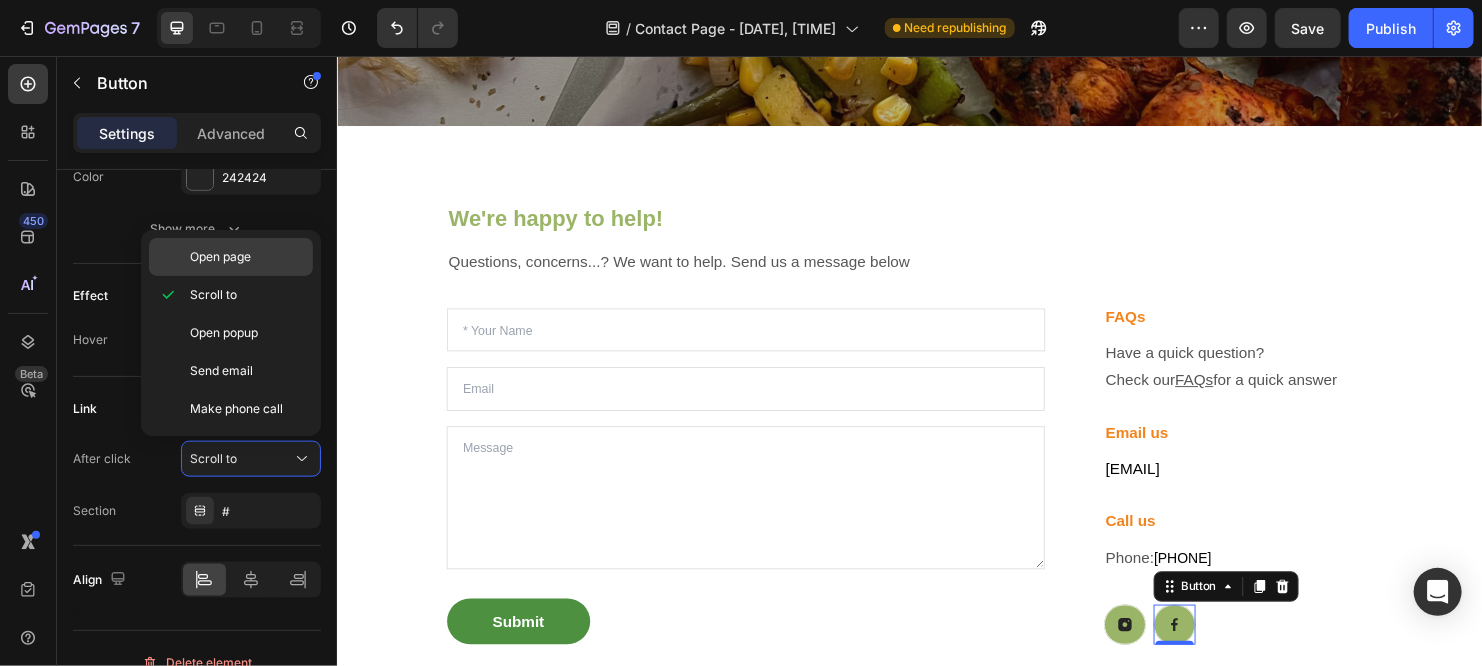 click on "Open page" at bounding box center (247, 257) 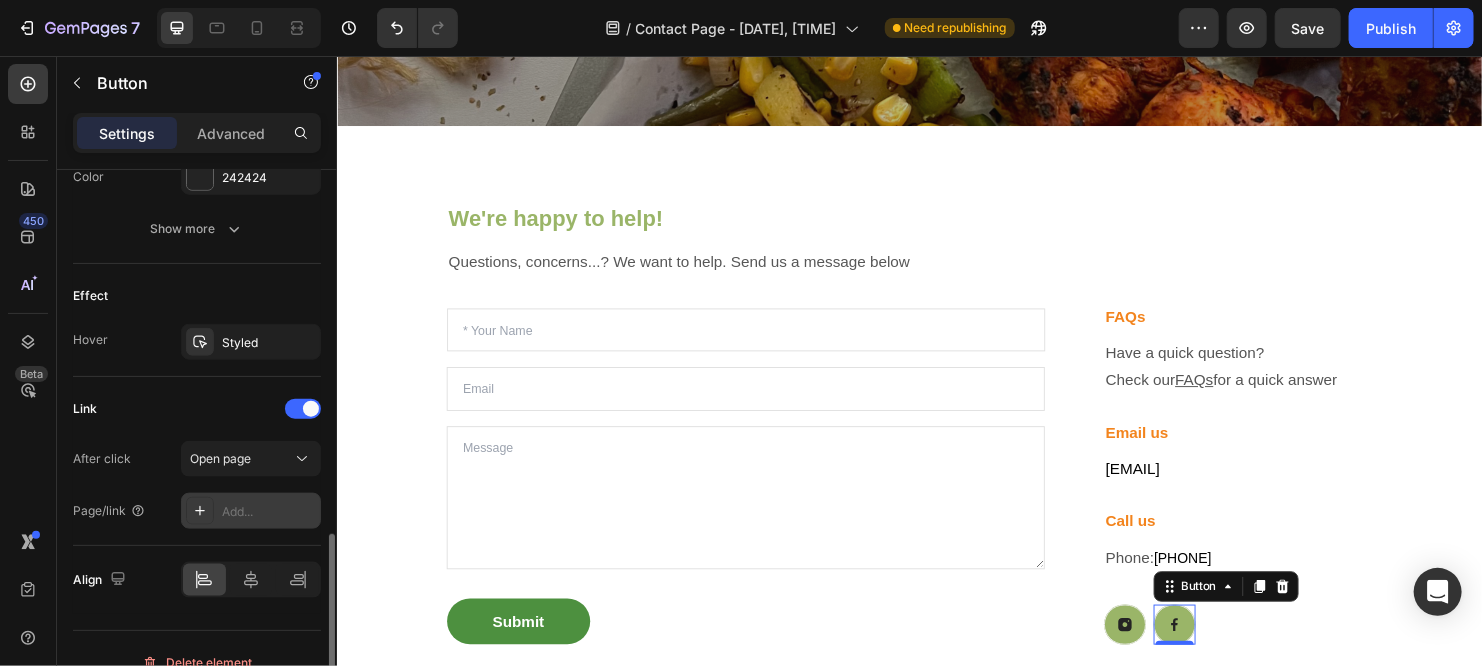 click on "Add..." at bounding box center (251, 511) 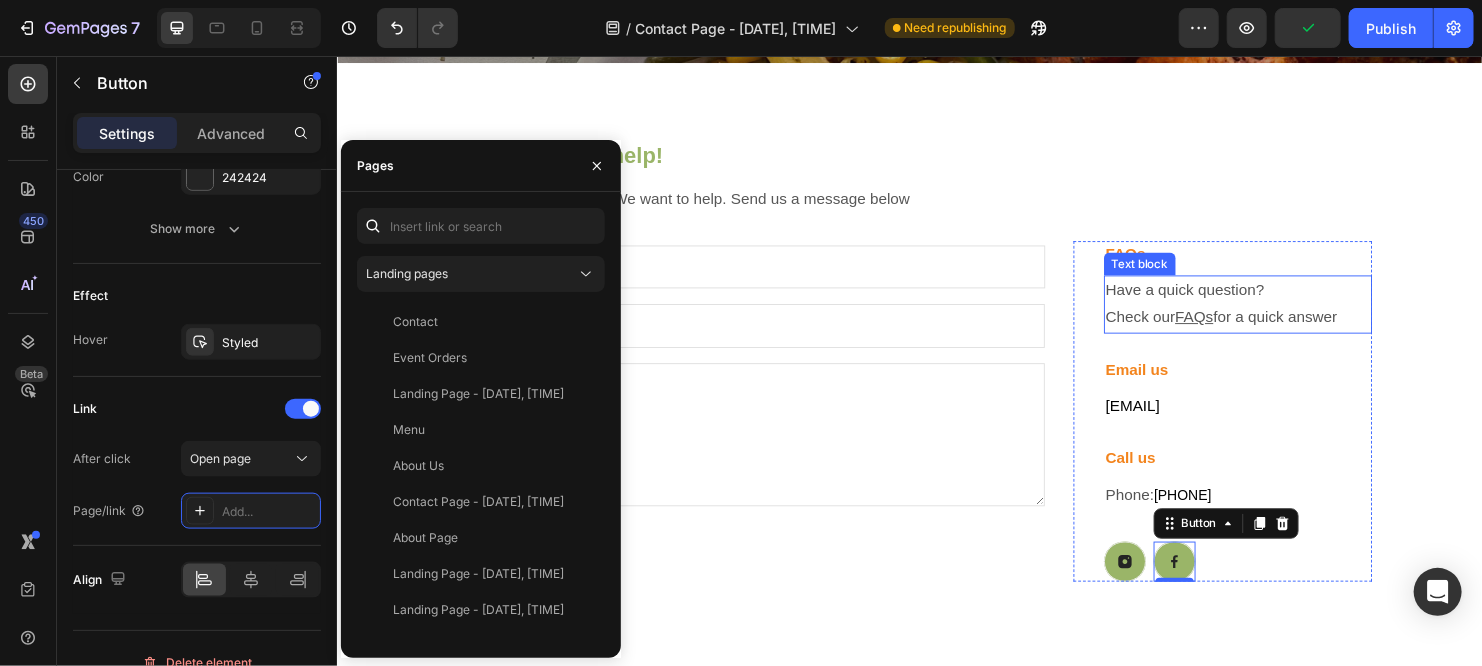 scroll, scrollTop: 677, scrollLeft: 0, axis: vertical 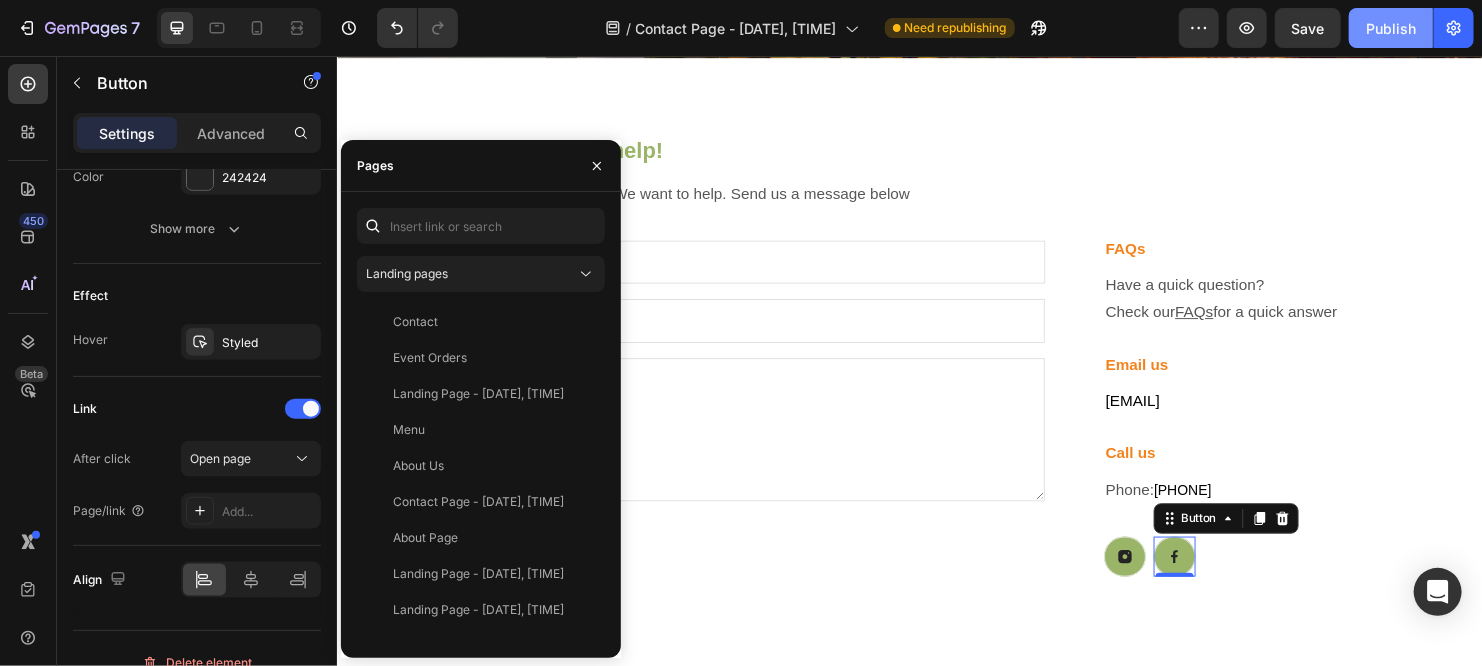 click on "Publish" at bounding box center [1391, 28] 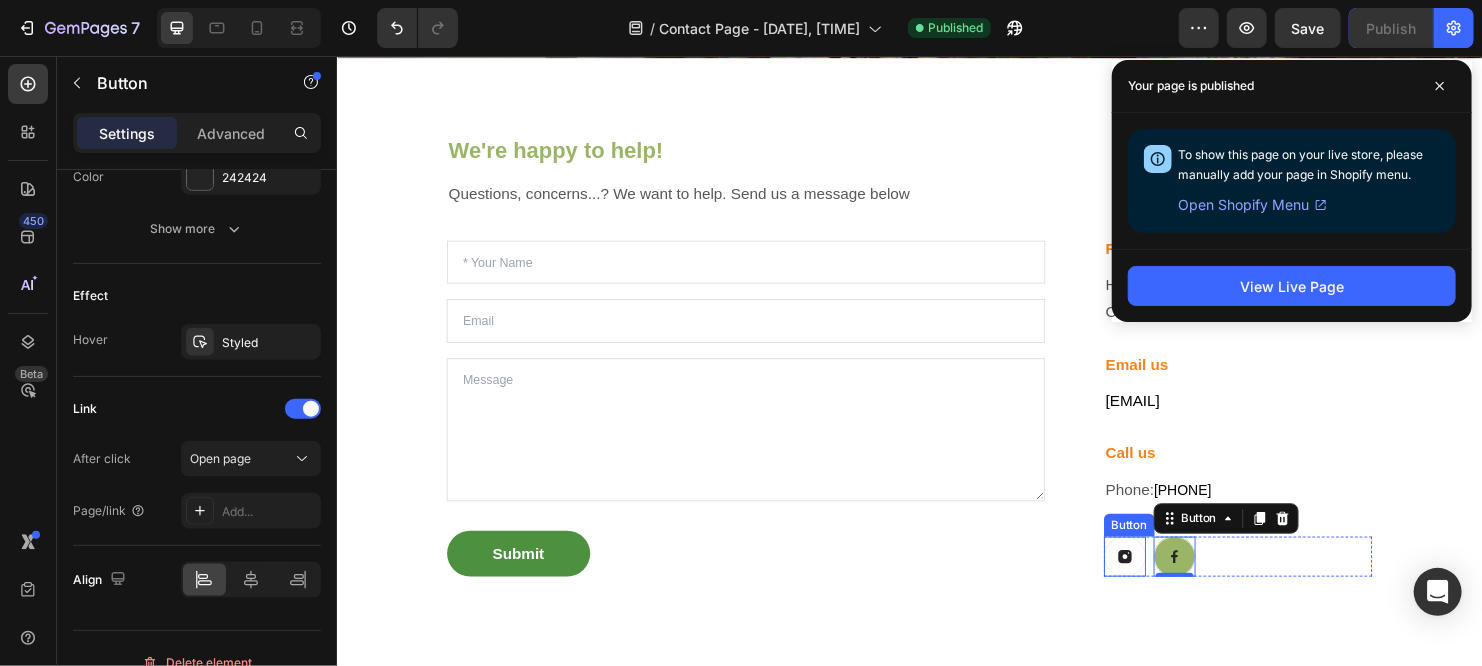 click 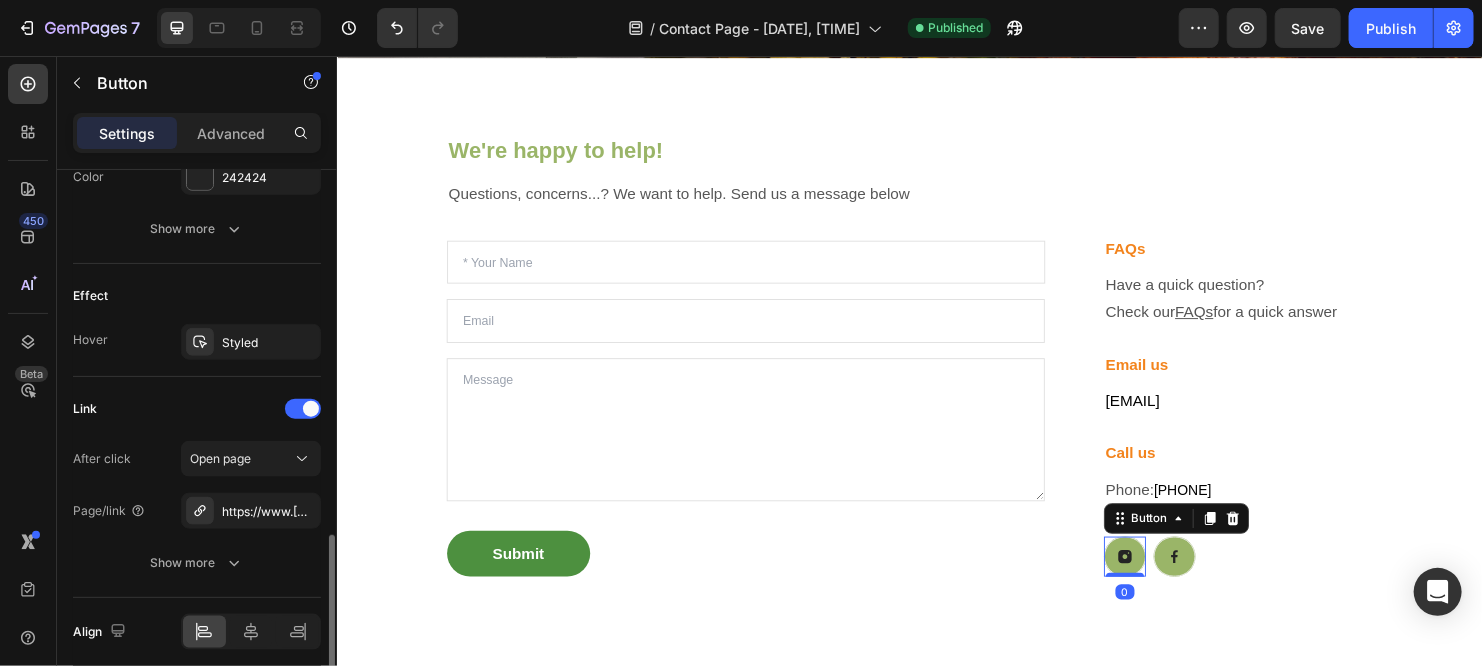 scroll, scrollTop: 1127, scrollLeft: 0, axis: vertical 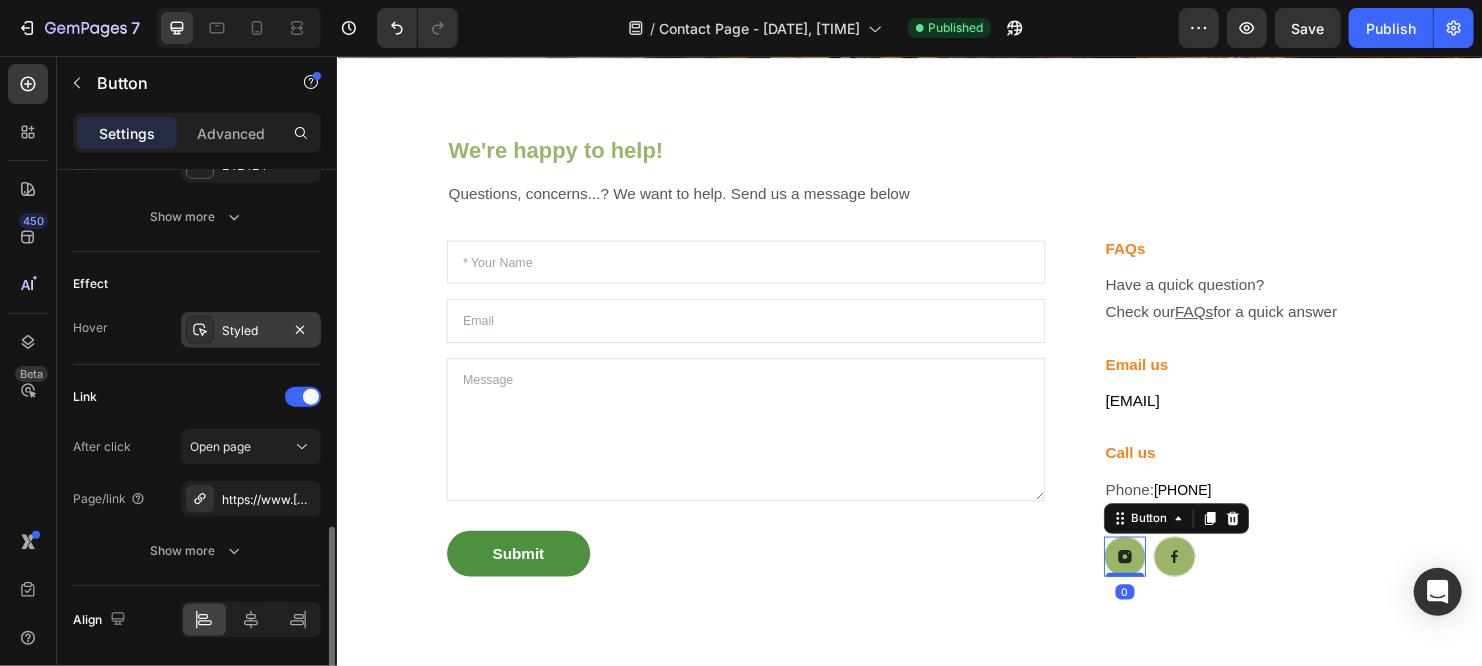 click on "Styled" at bounding box center [251, 331] 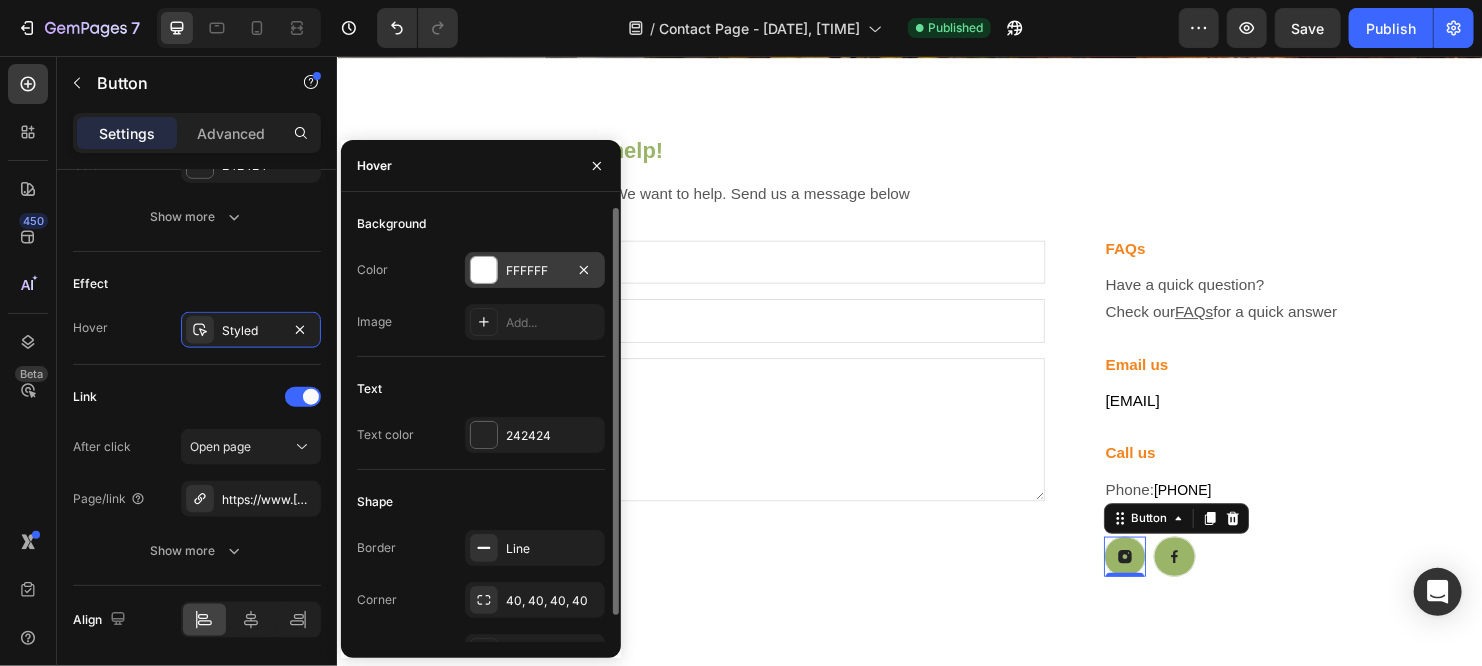 click on "FFFFFF" at bounding box center (535, 271) 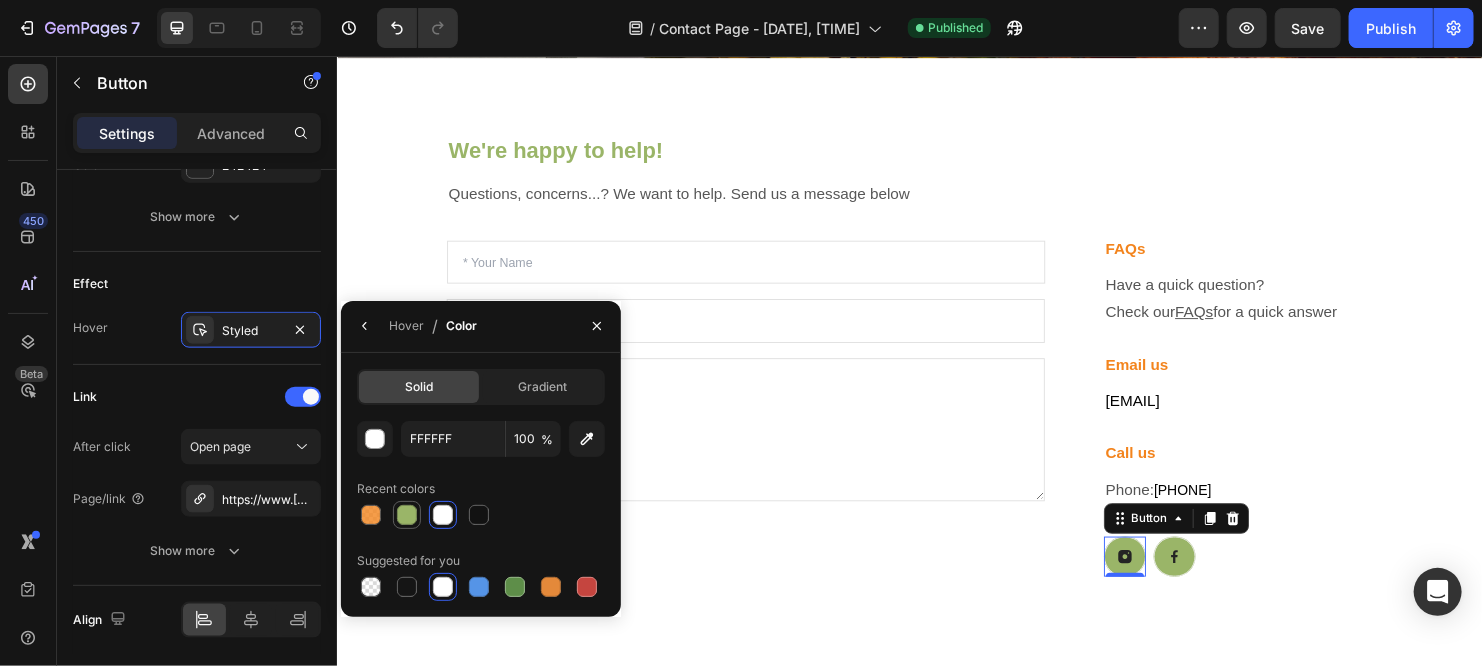 click at bounding box center (407, 515) 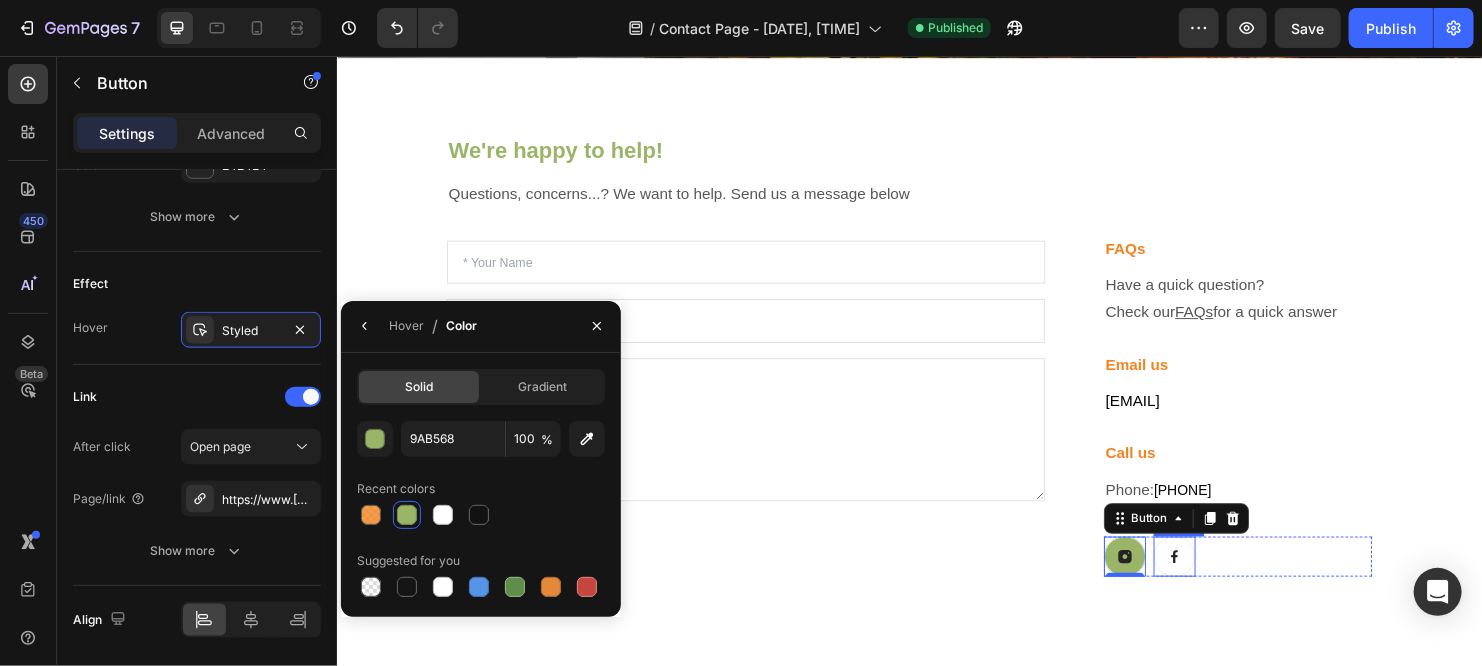 click at bounding box center (1214, 581) 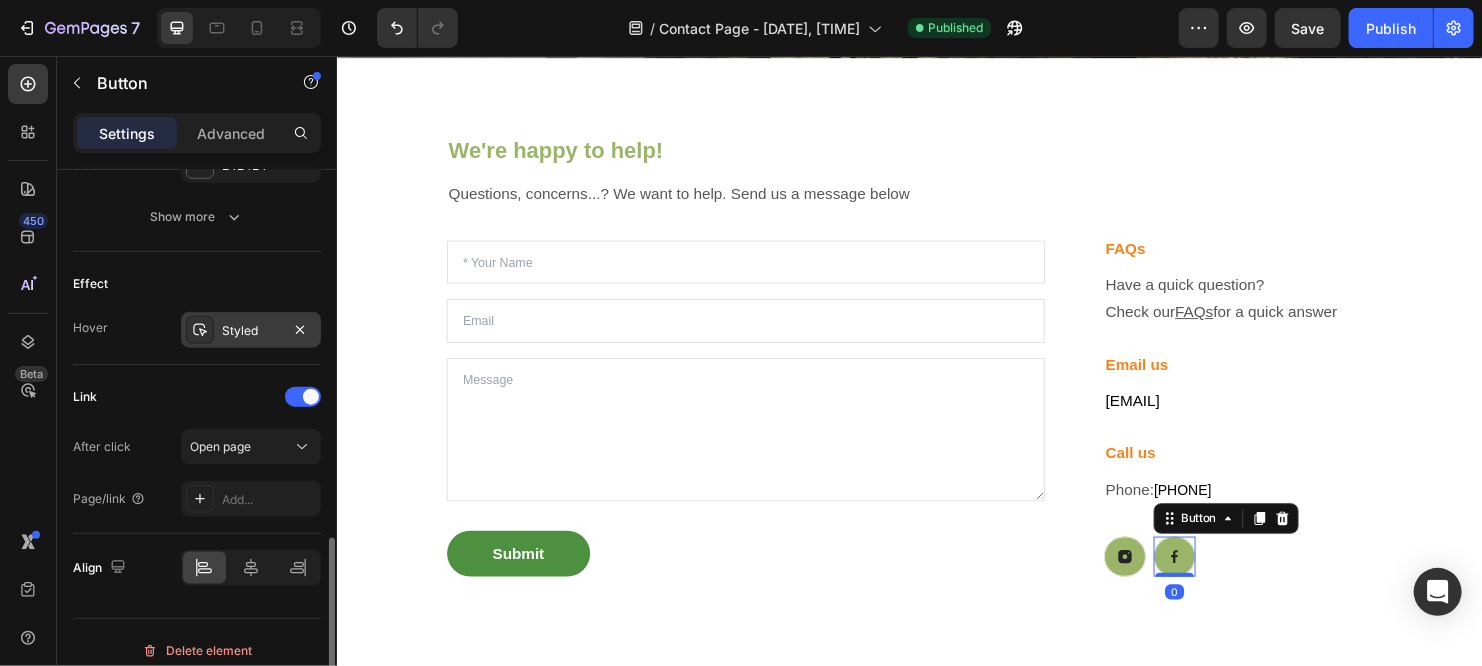 click at bounding box center (200, 330) 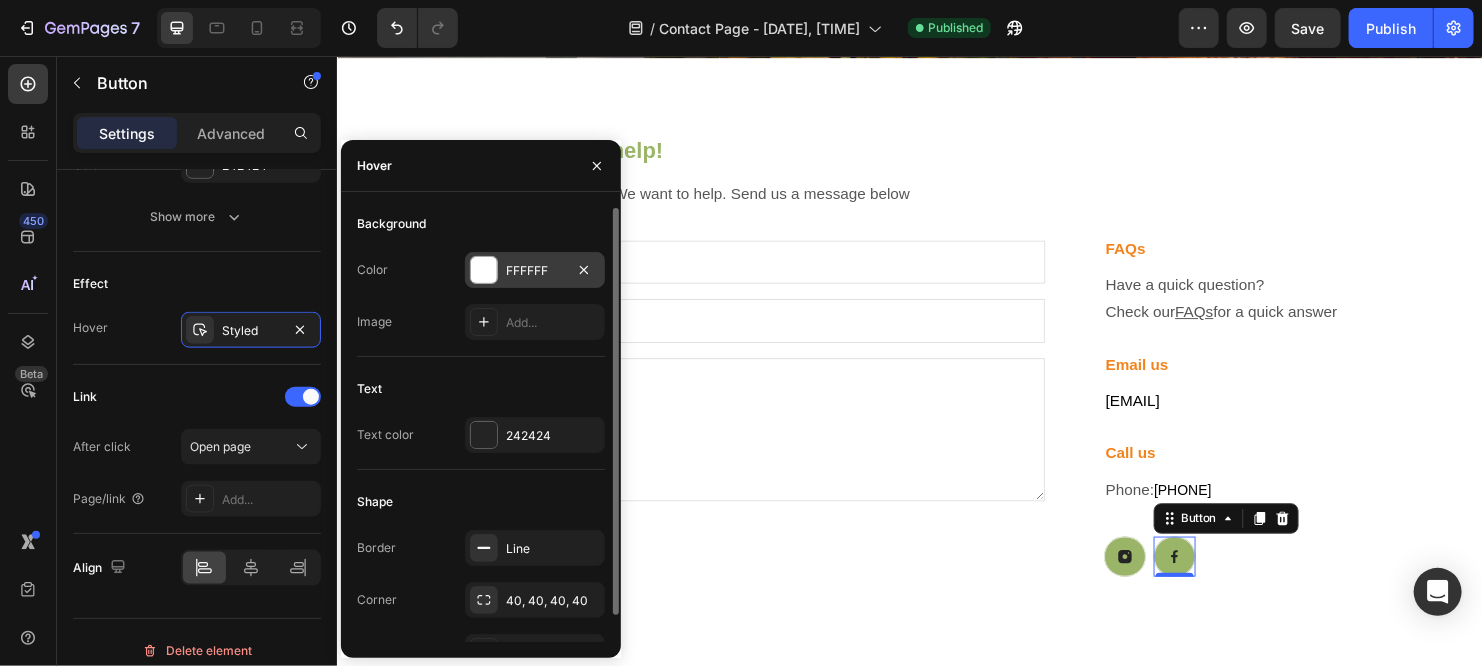 click on "FFFFFF" at bounding box center (535, 270) 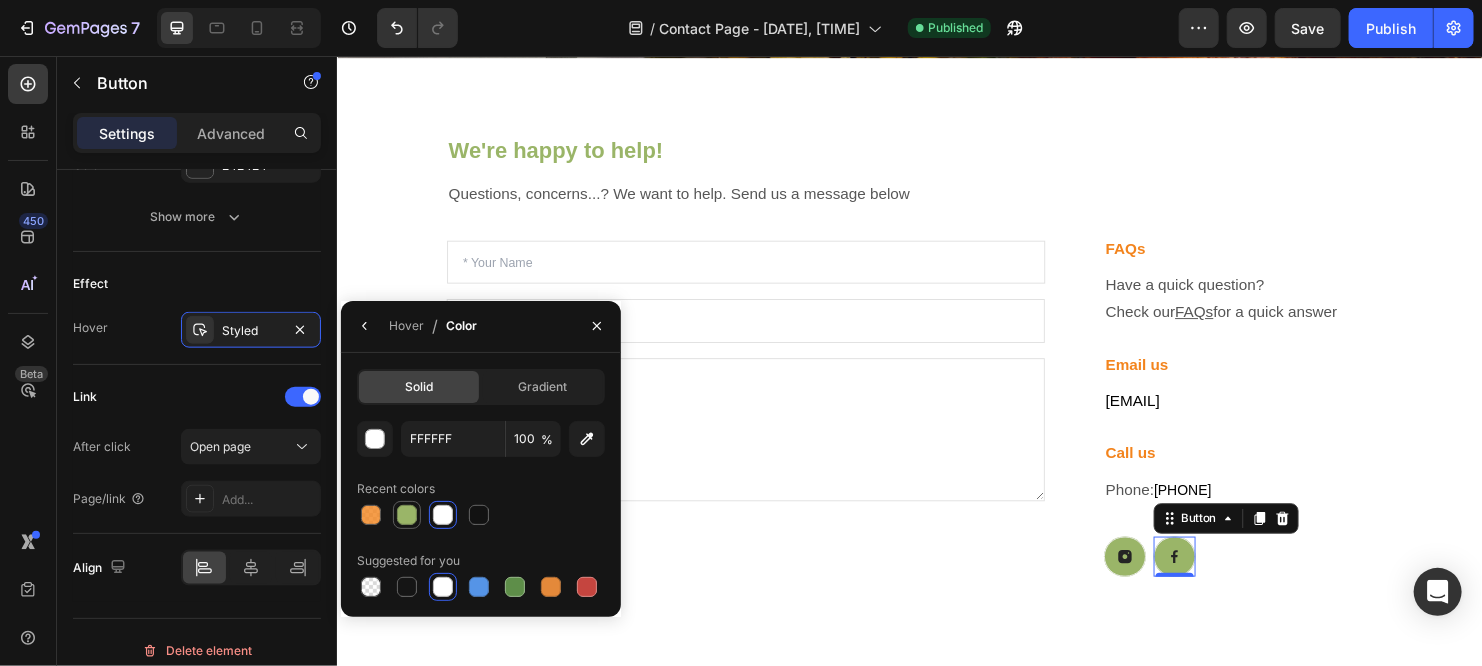 click at bounding box center (407, 515) 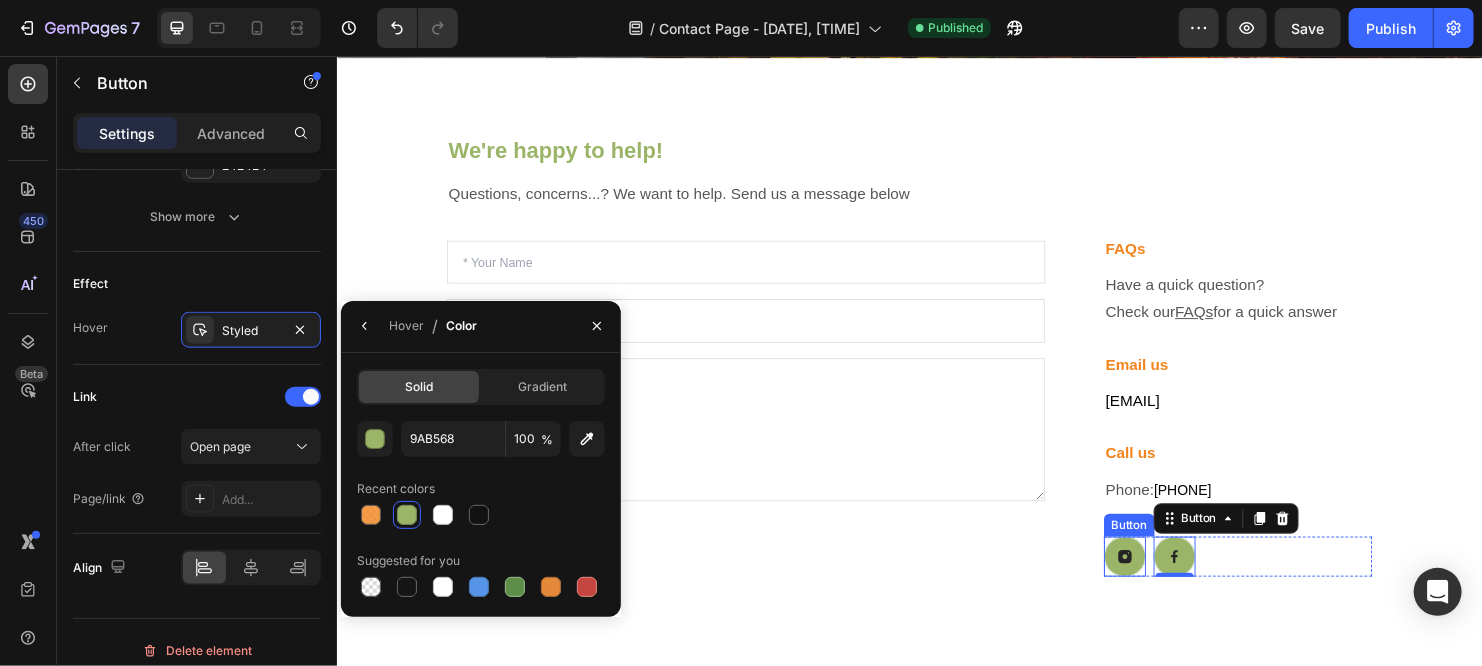 click on "We're happy to help! Heading Questions, concerns...? We want to help. Send us a message below Text block Text Field Email Field Text Area Submit Submit Button Contact Form FAQs Heading Have a quick question? Check our  FAQs  for a quick answer Text block Email us Heading [EMAIL] Text block Call us Heading Phone:  [PHONE]  Text block     Button     Button   0 Row Row Row Section 2" at bounding box center (936, 370) 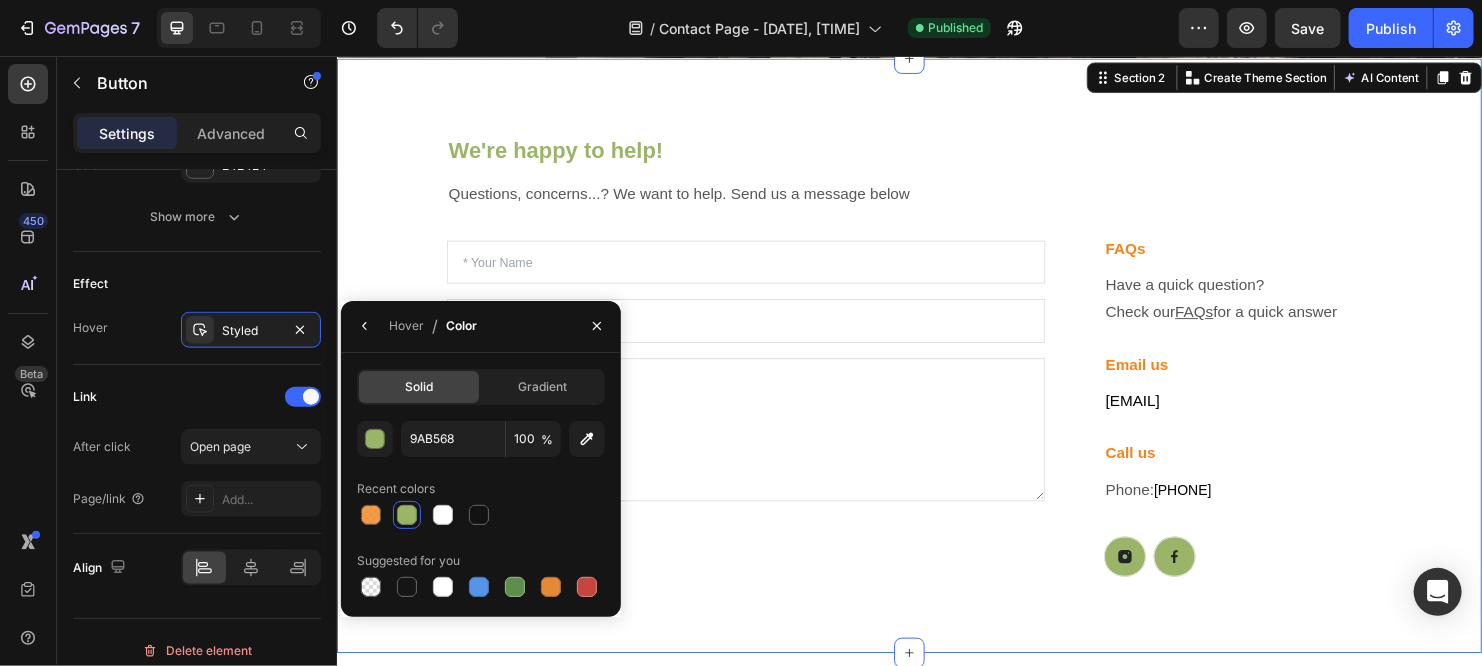 scroll, scrollTop: 0, scrollLeft: 0, axis: both 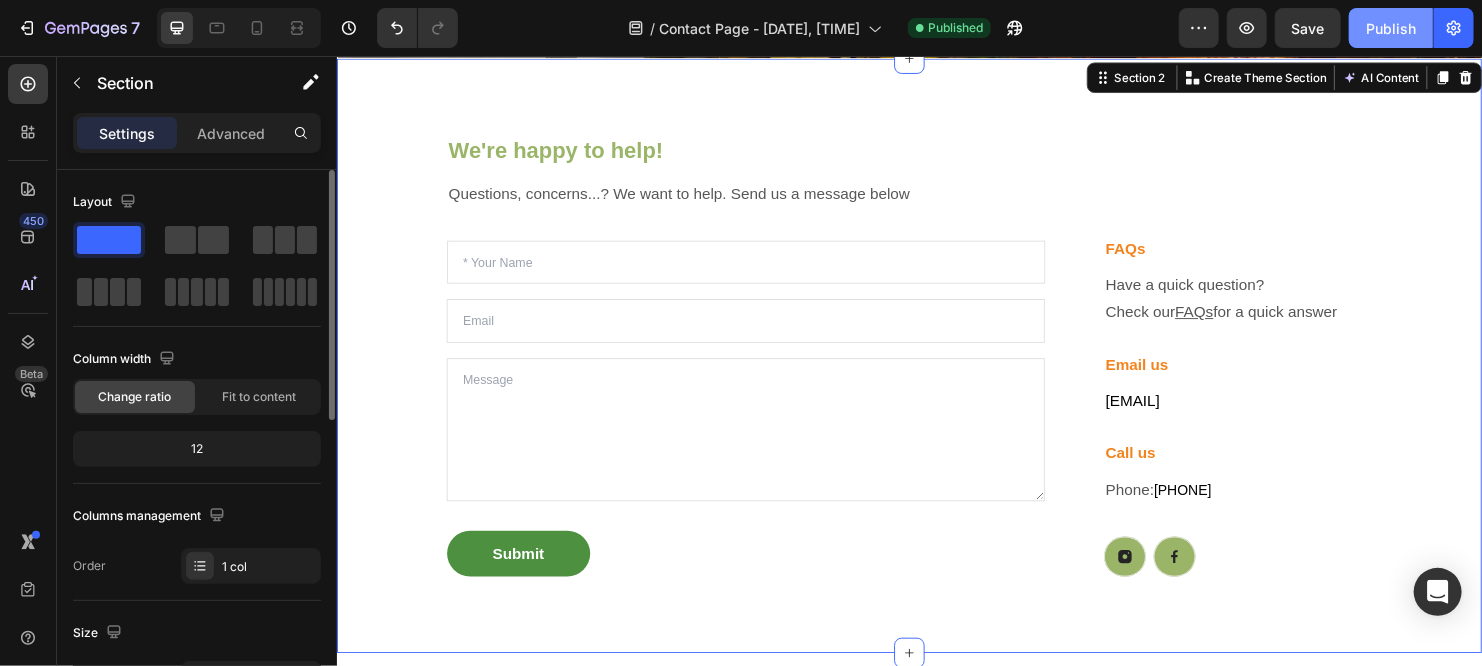 click on "Publish" at bounding box center [1391, 28] 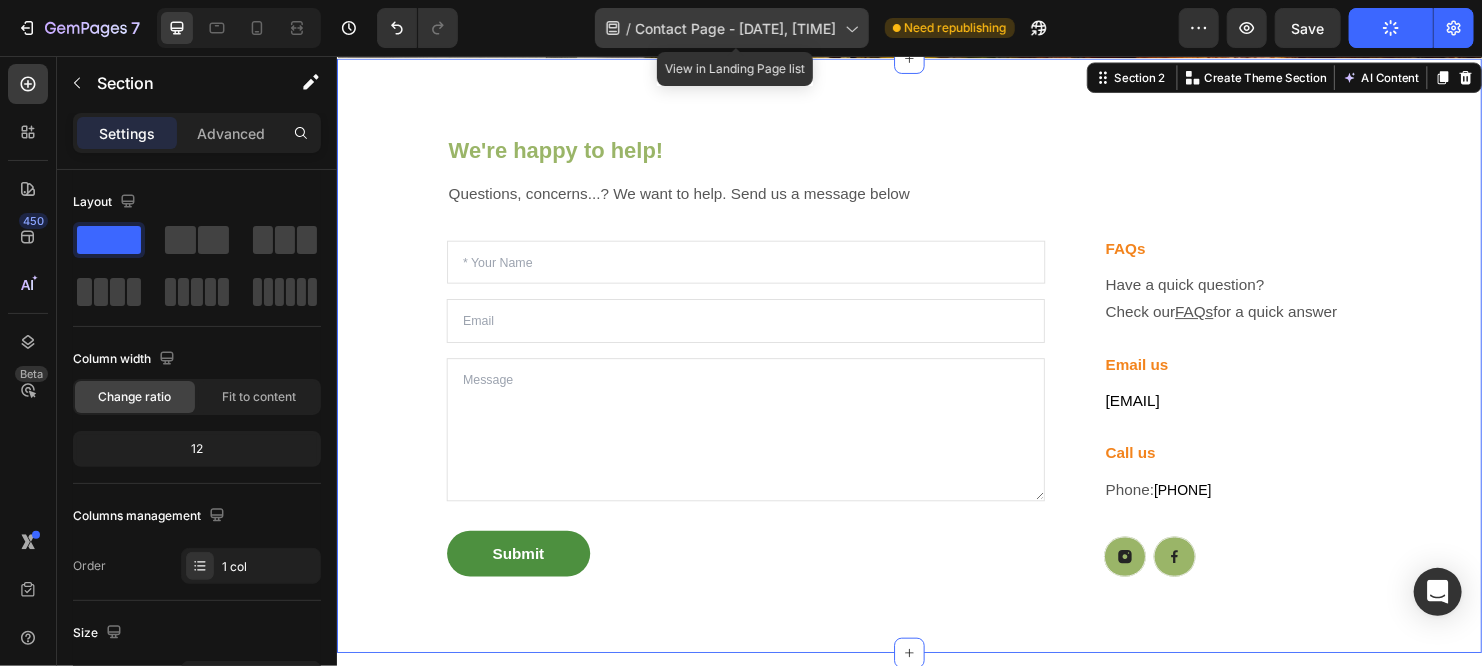 click on "Contact Page - [DATE], [TIME]" at bounding box center [736, 28] 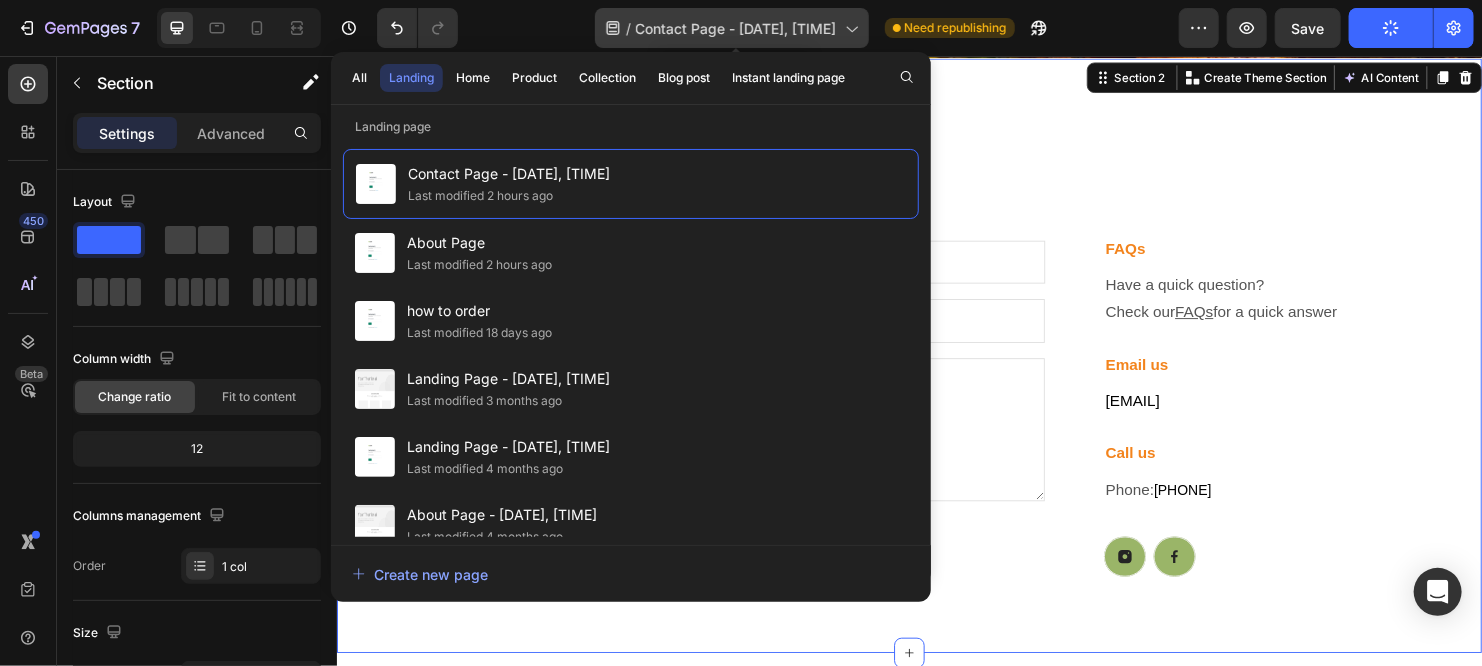 click on "/  Contact Page - [DATE], [TIME]" 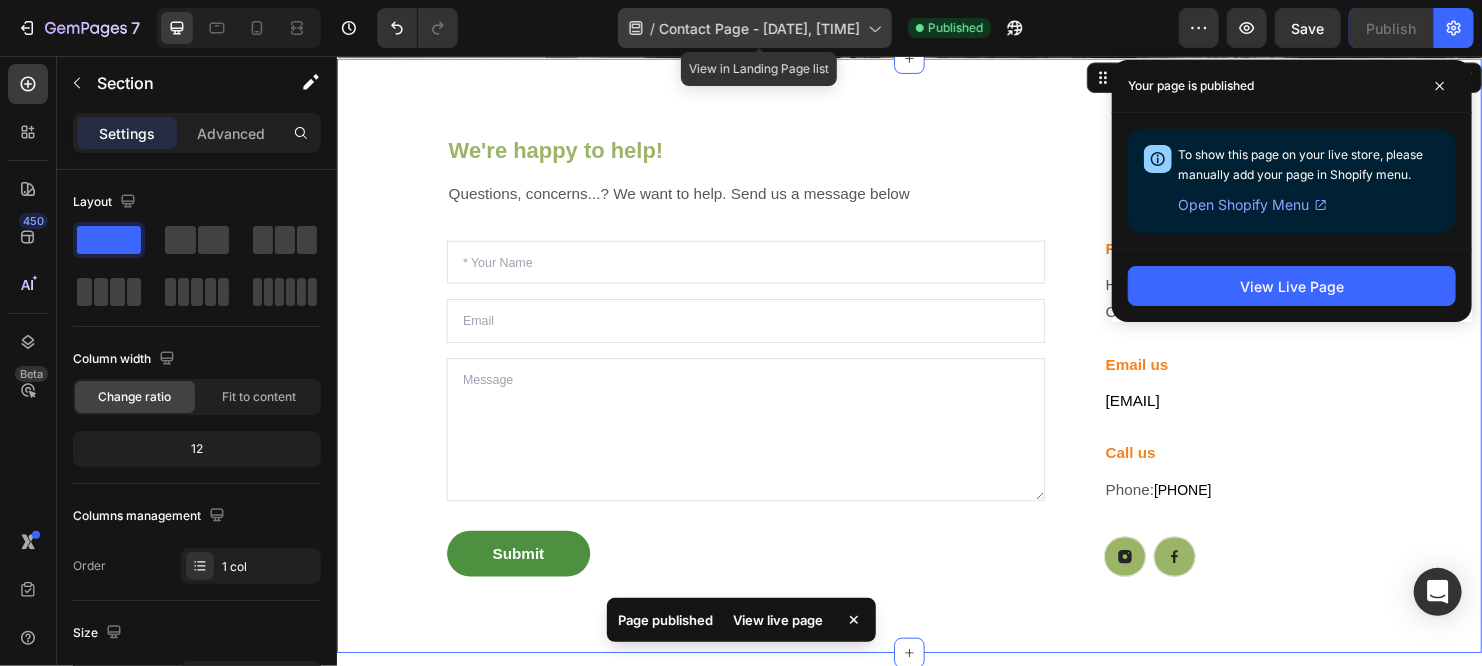 click on "Contact Page - [DATE], [TIME]" at bounding box center (759, 28) 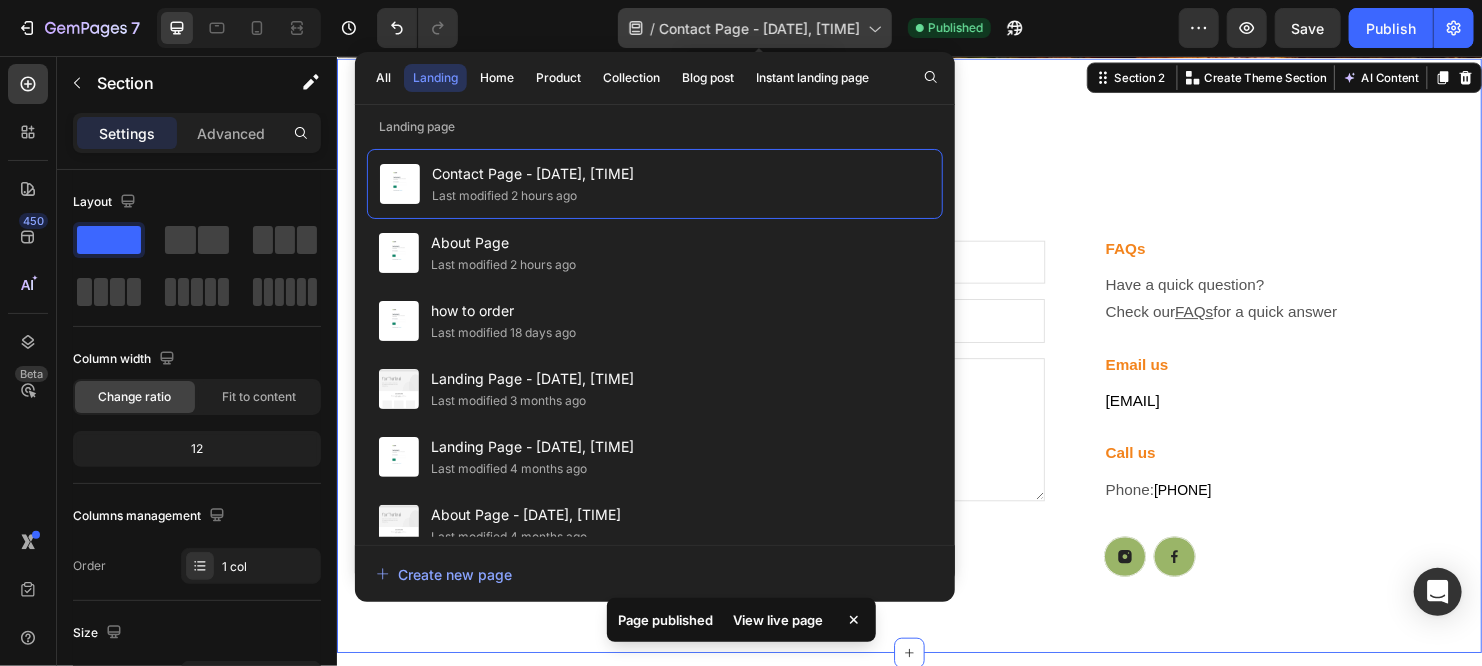 click on "Contact Page - [DATE], [TIME]" at bounding box center [759, 28] 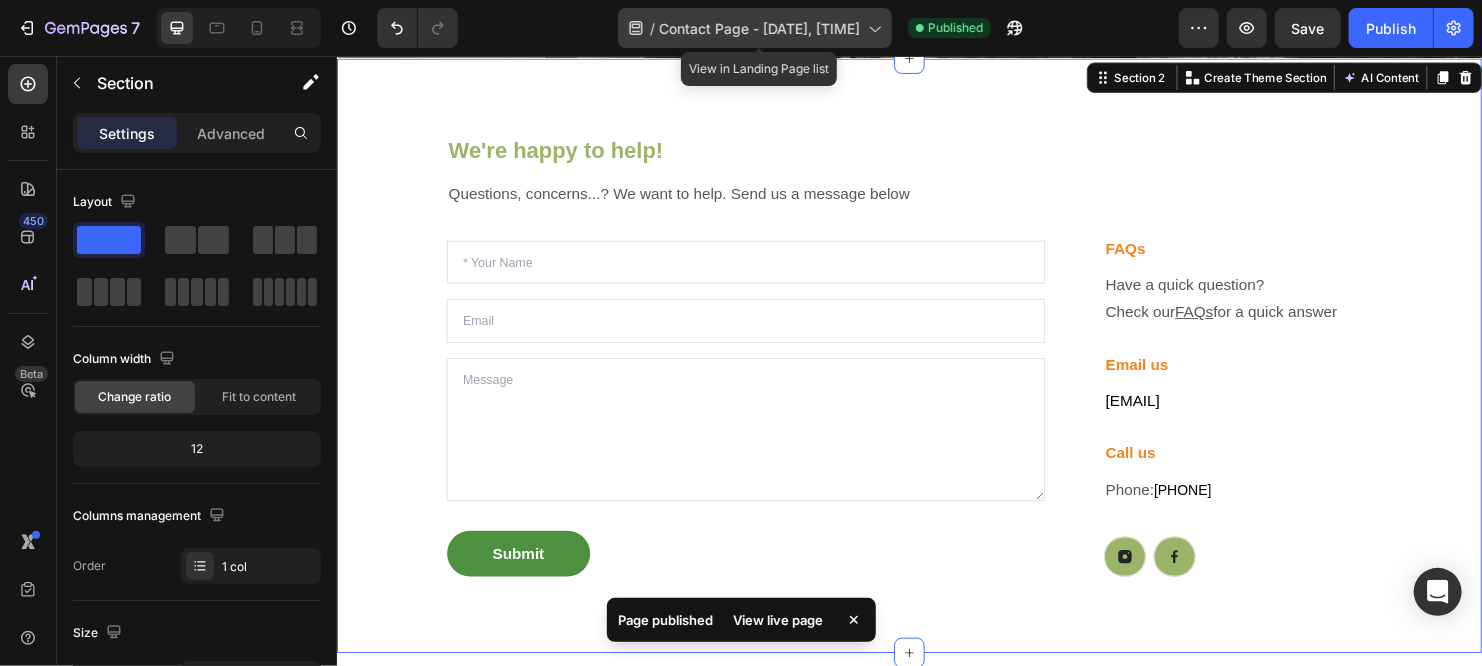 click on "Contact Page - [DATE], [TIME]" at bounding box center [759, 28] 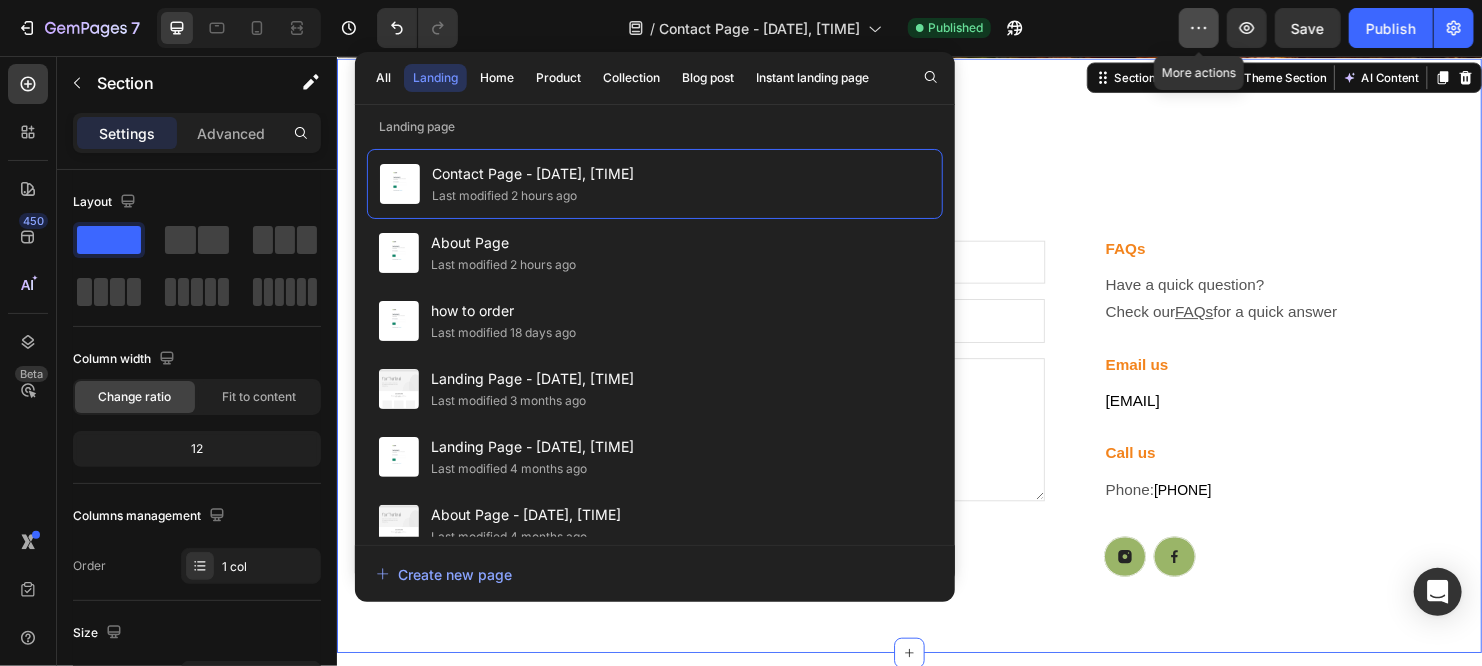 click 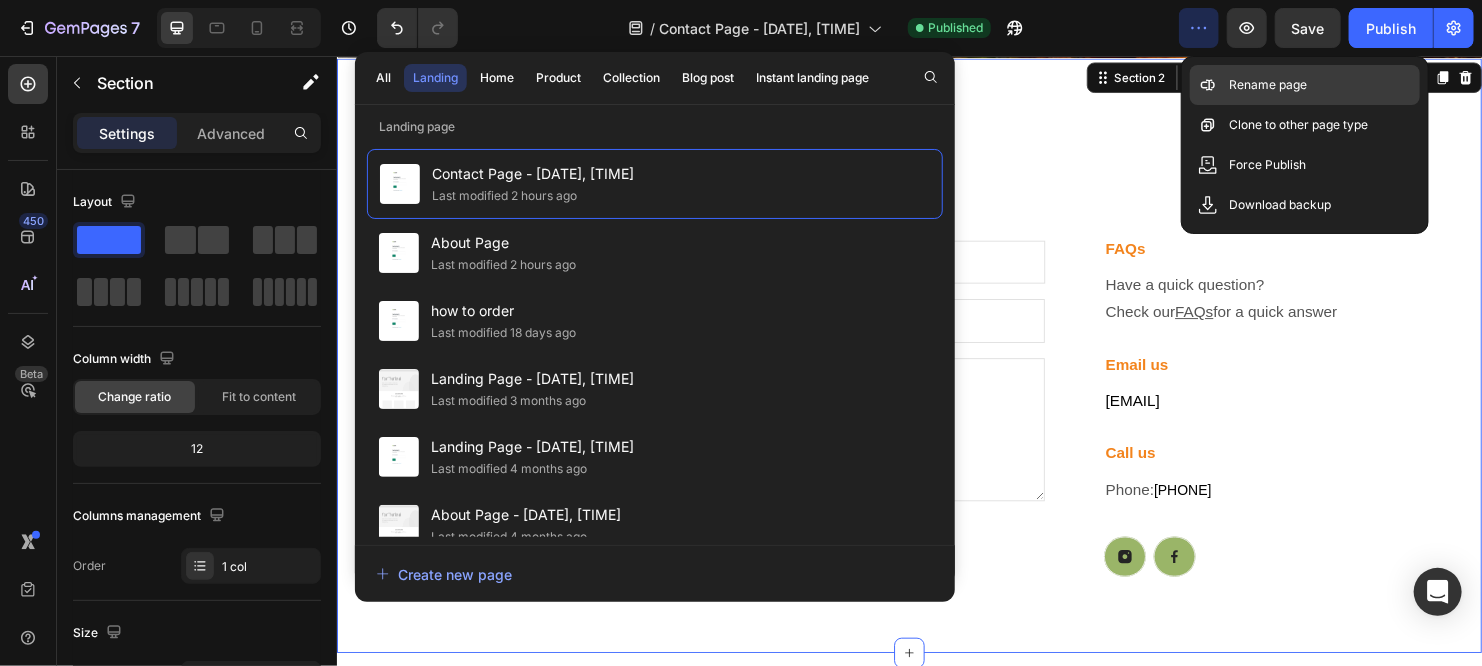 click on "Rename page" 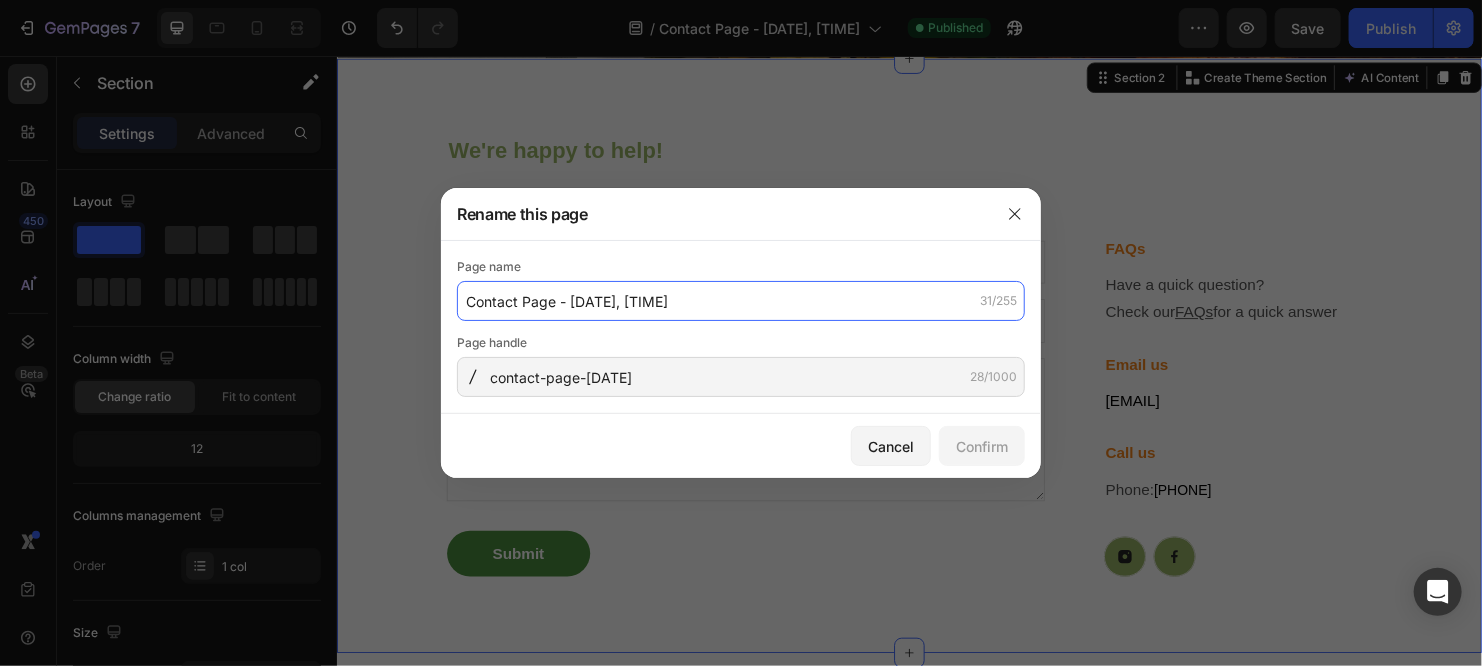 click on "Contact Page - [DATE], [TIME]" 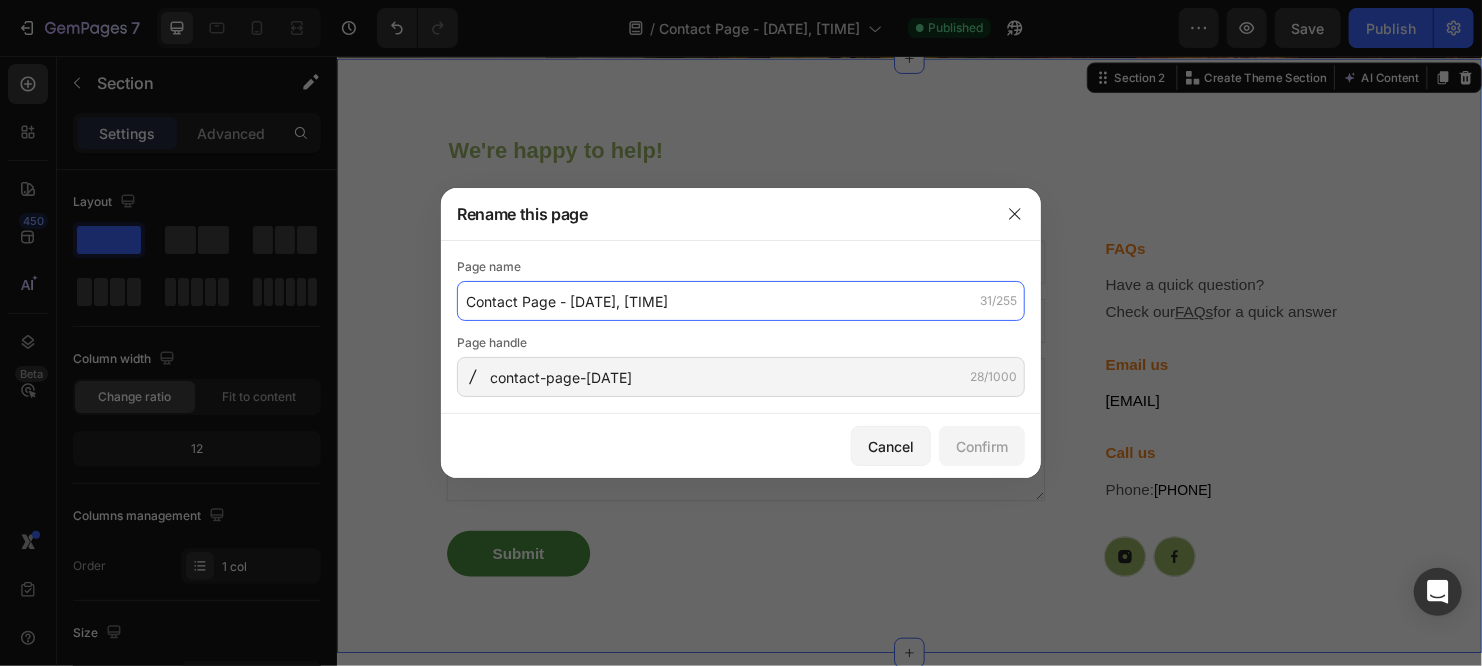 drag, startPoint x: 707, startPoint y: 304, endPoint x: 558, endPoint y: 306, distance: 149.01343 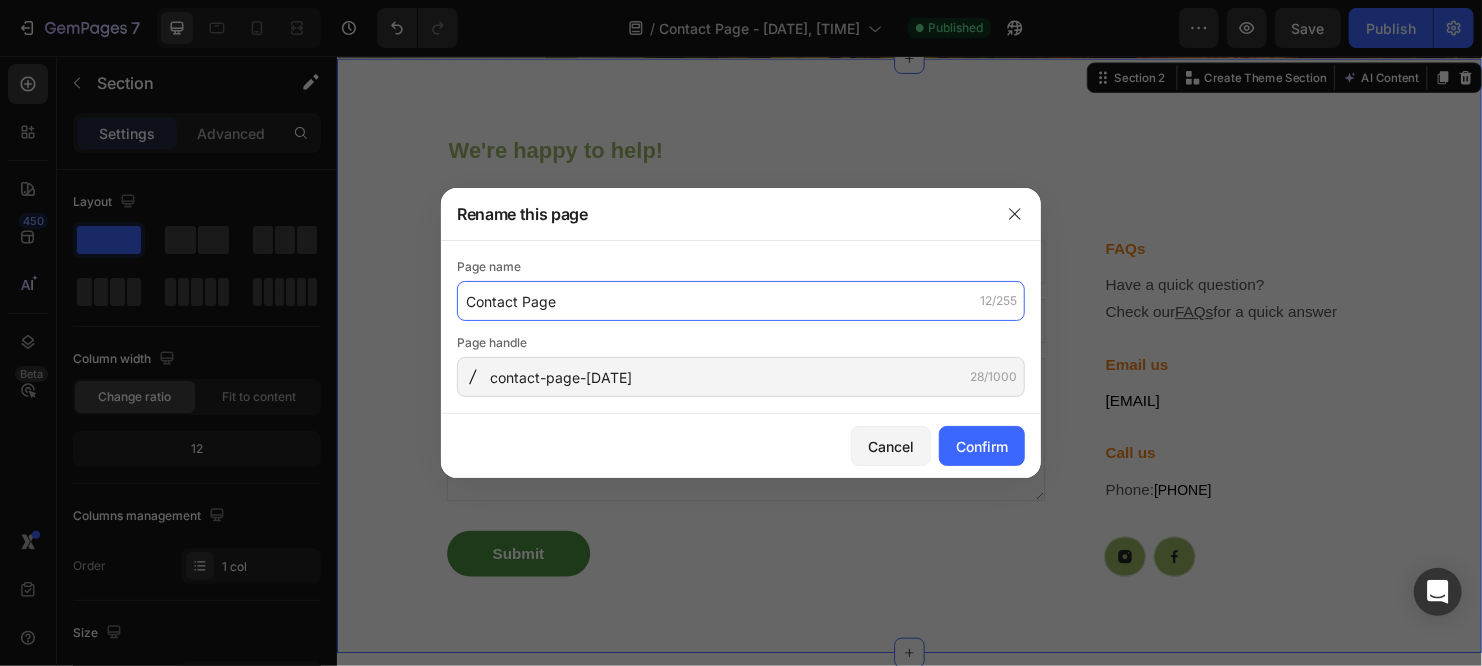 type on "Contact Page" 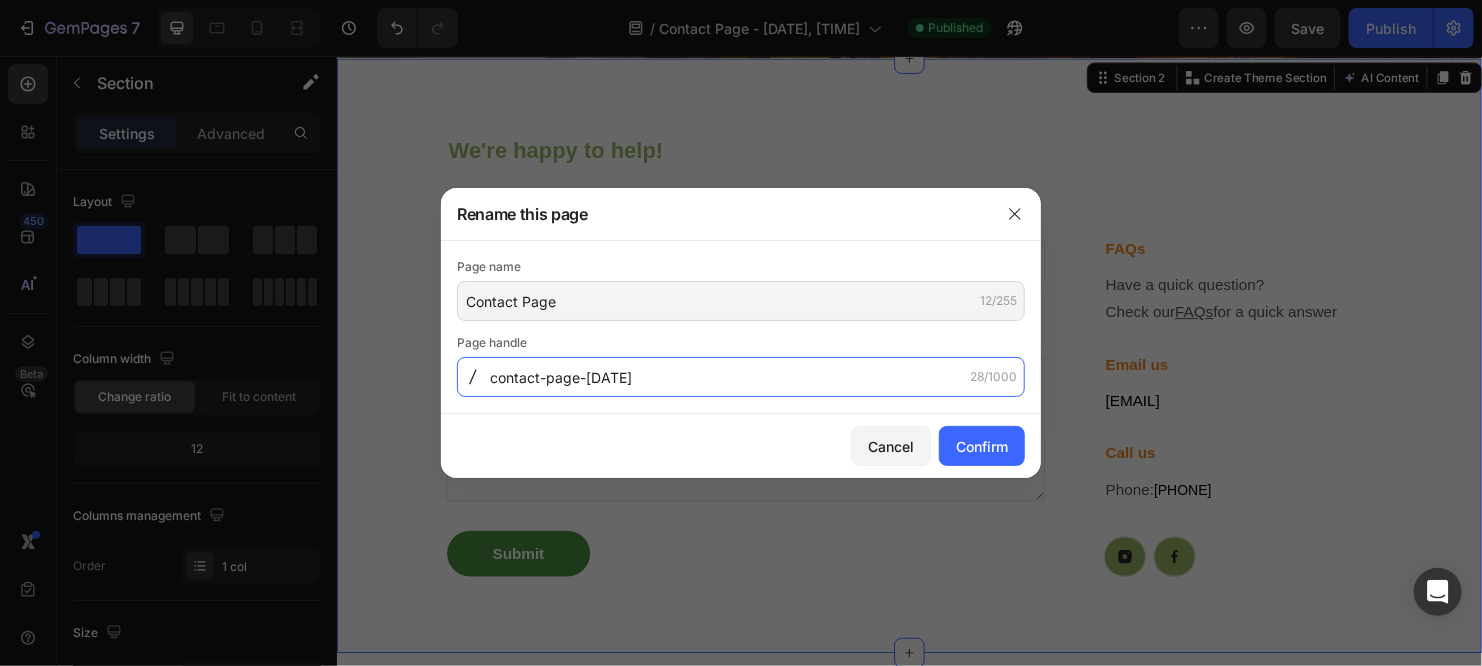 click on "contact-page-[DATE]" 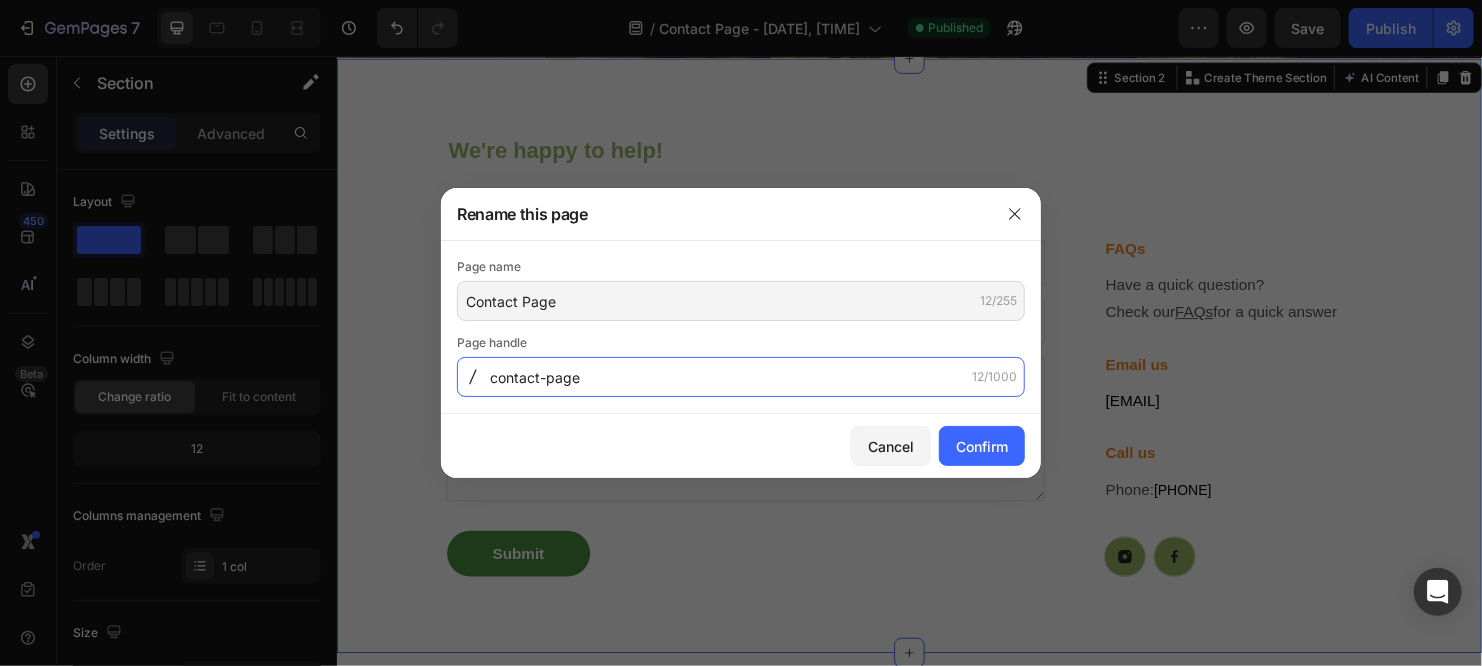 type on "contact-page" 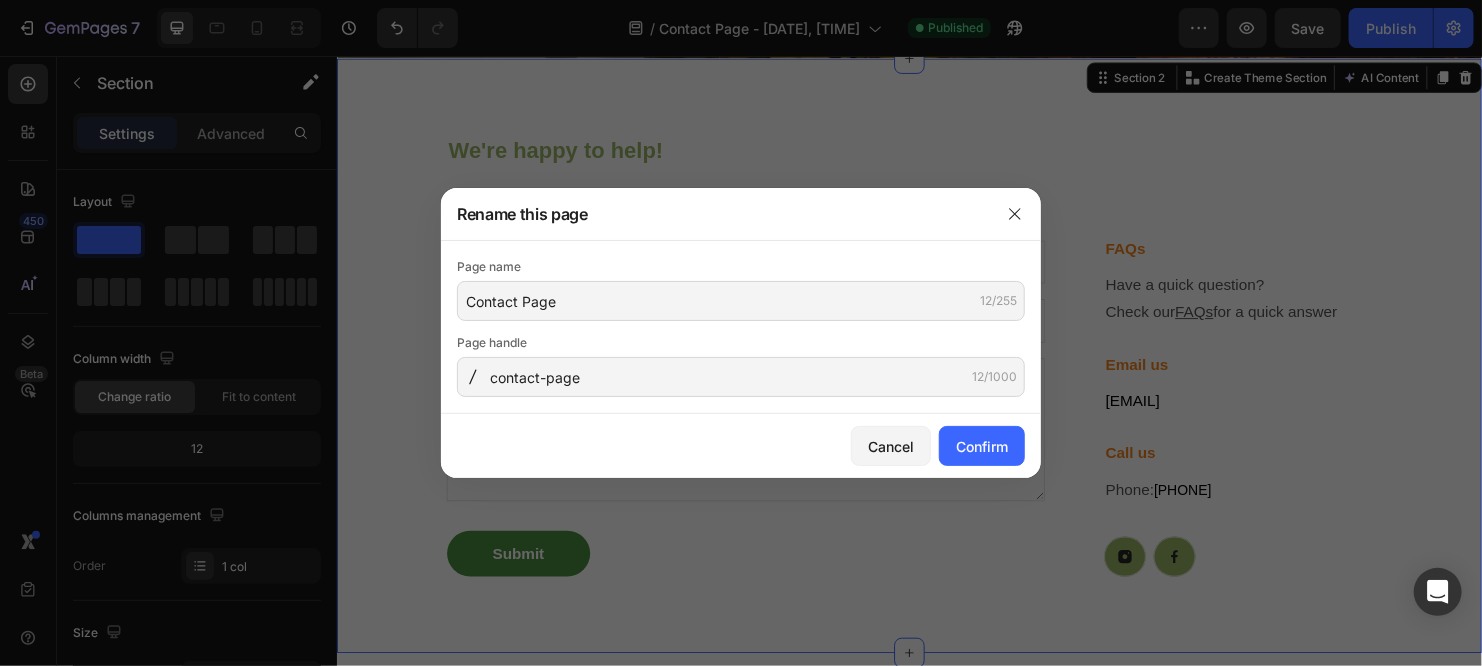 click at bounding box center [741, 333] 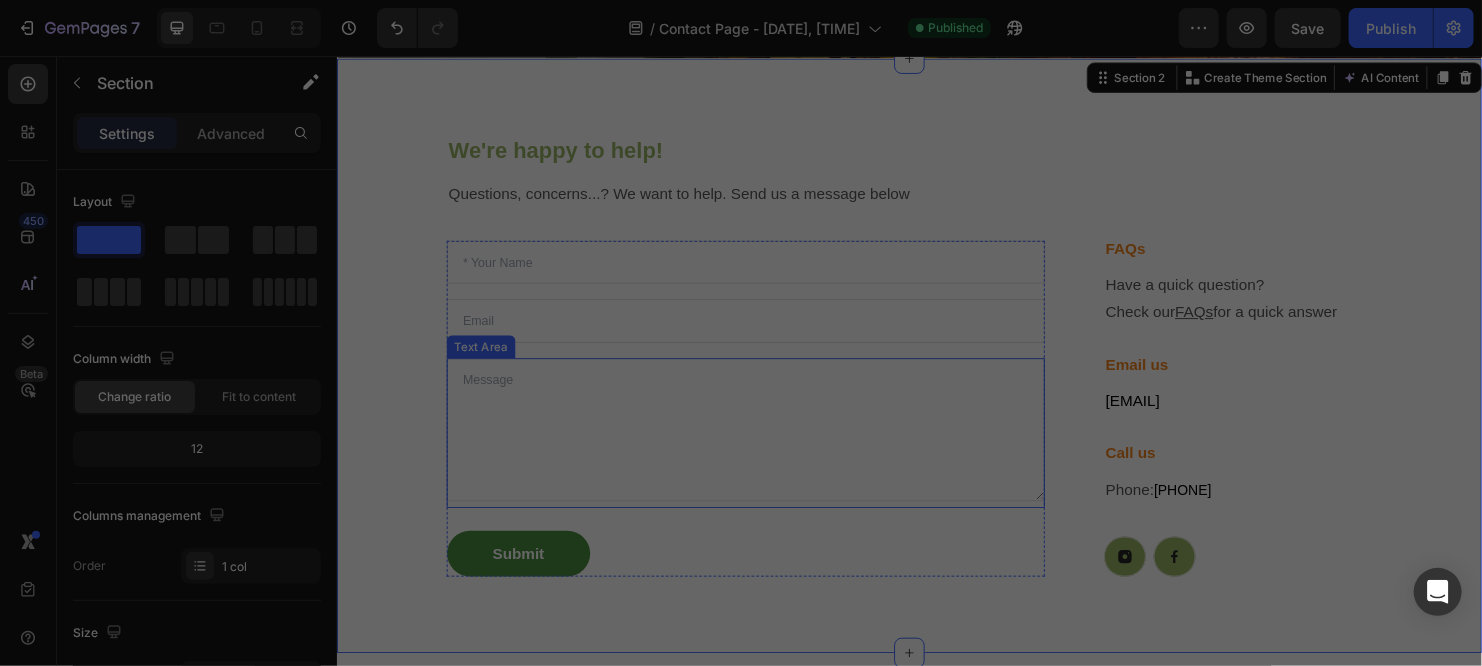 click at bounding box center [764, 448] 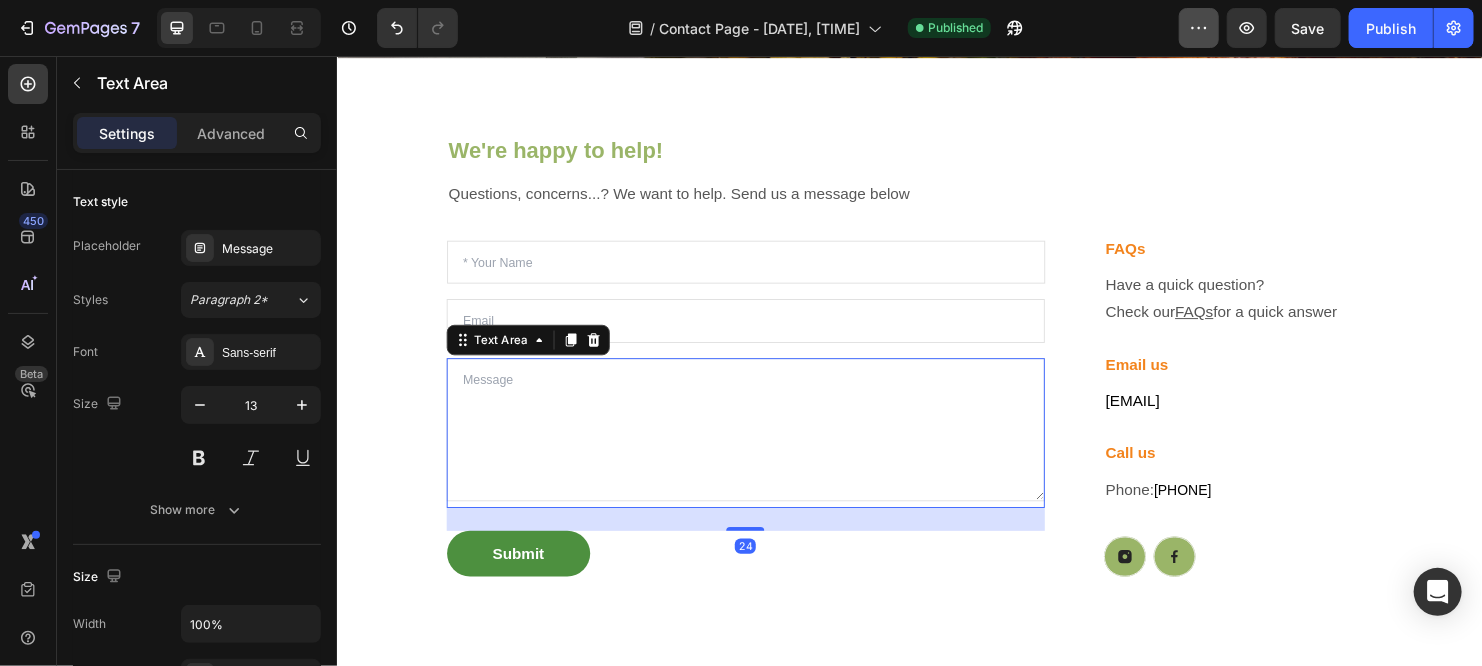 click 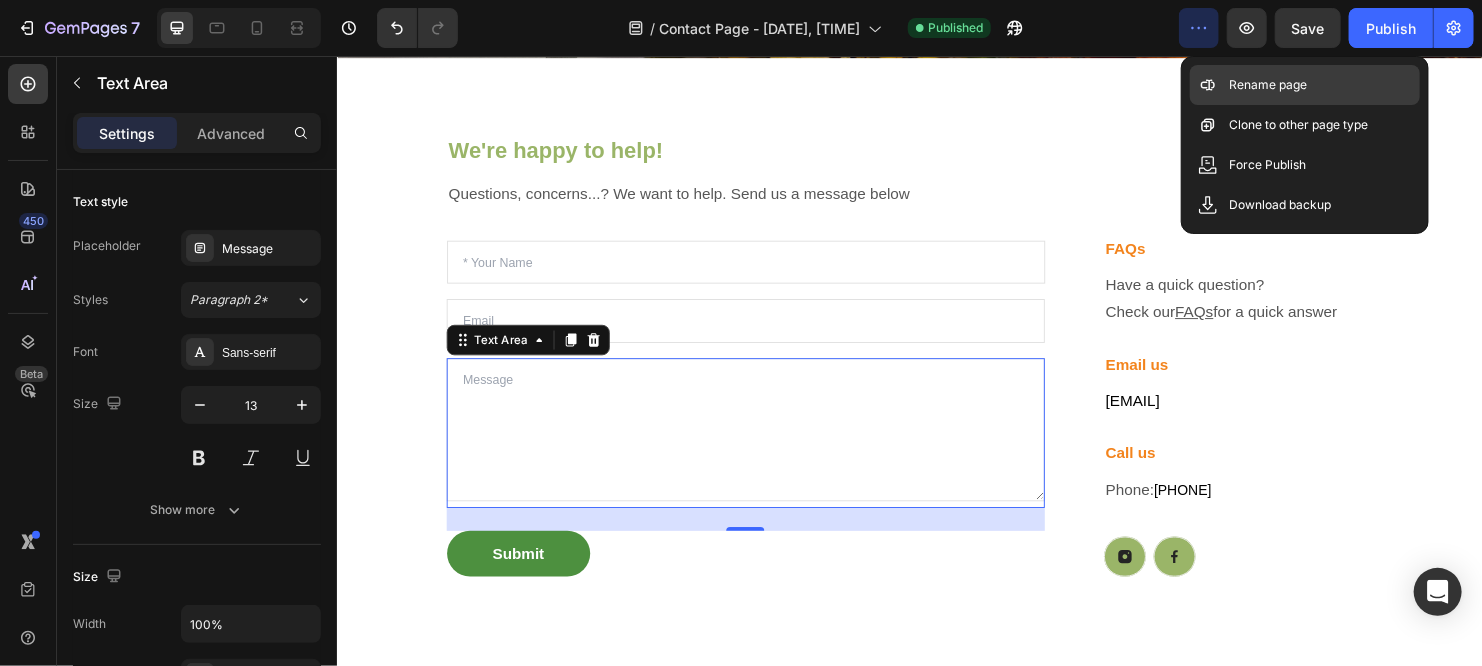 click on "Rename page" 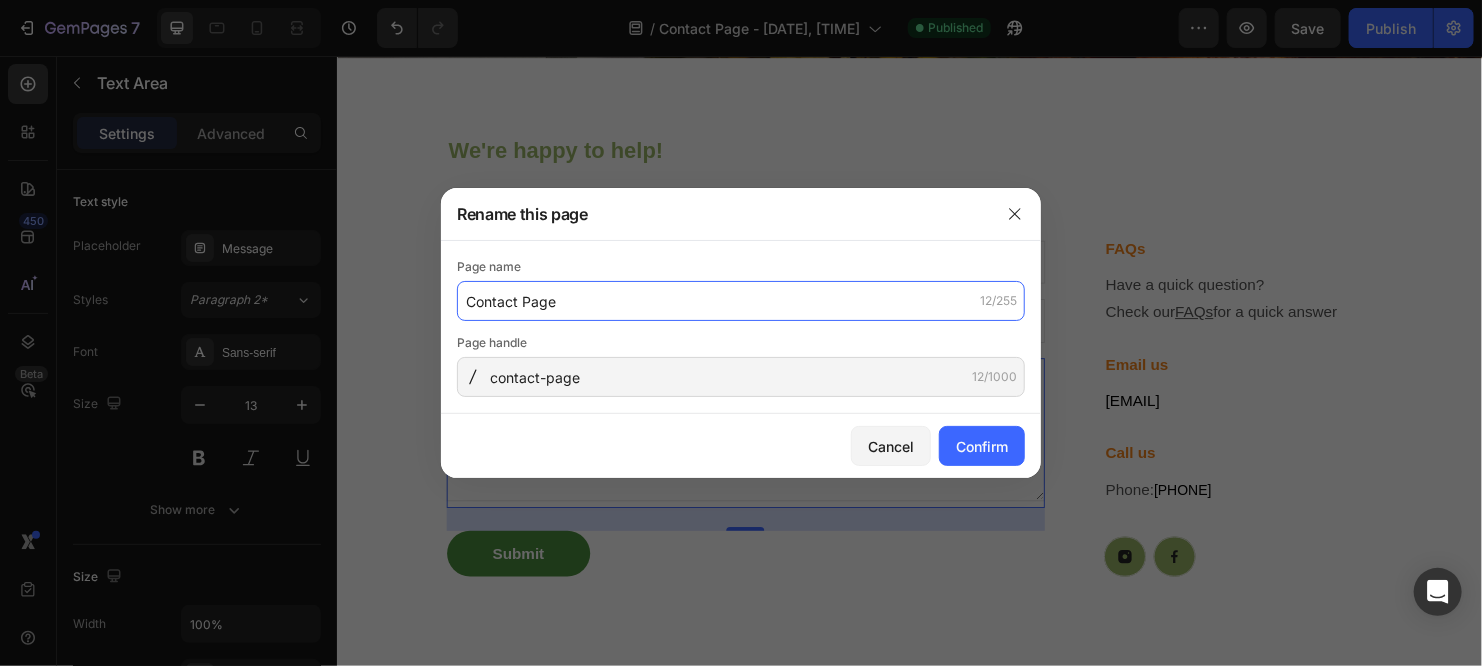 click on "Contact Page" 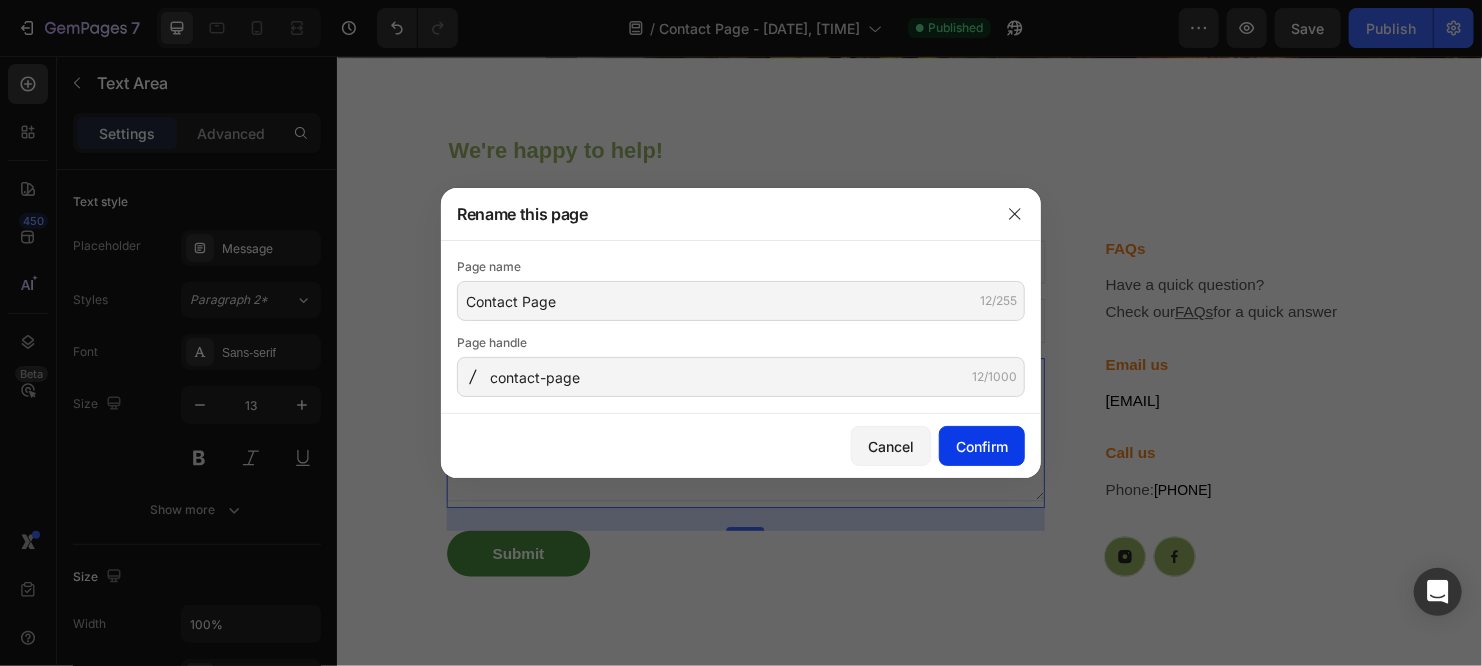 click on "Confirm" at bounding box center [982, 446] 